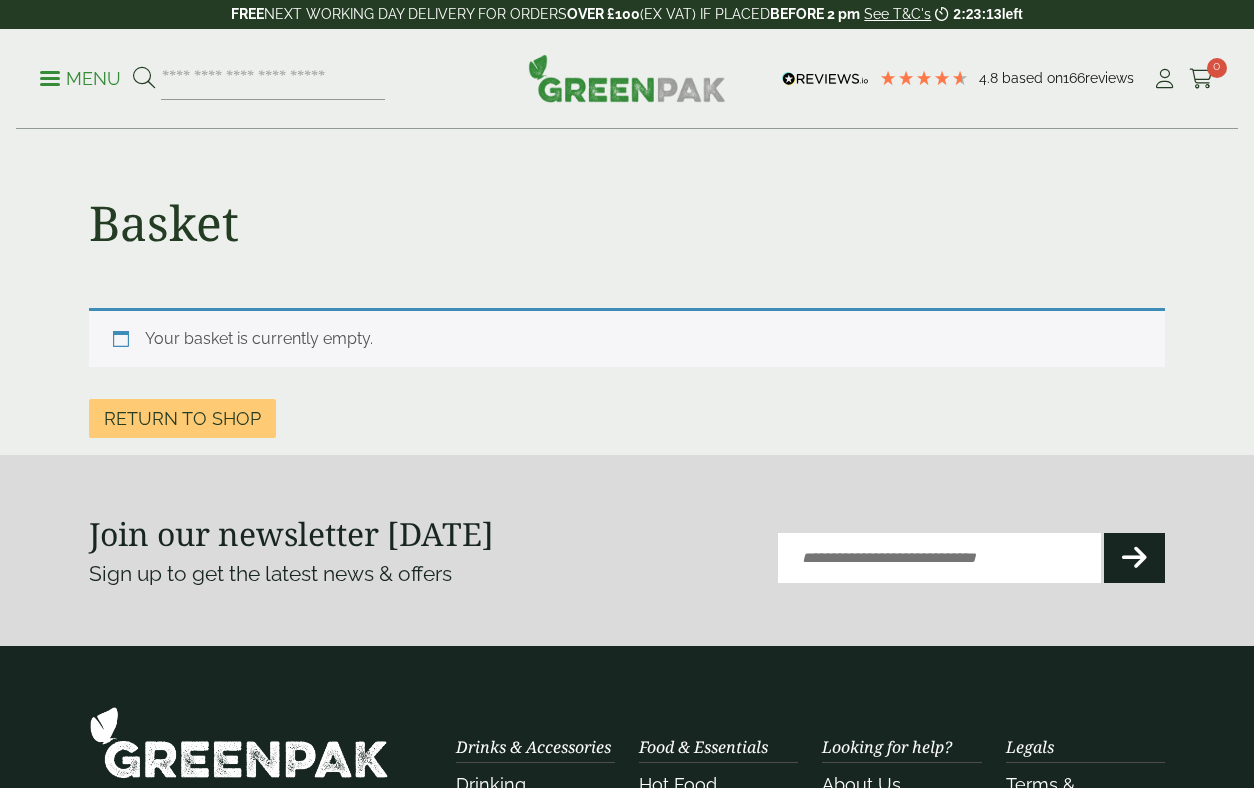 scroll, scrollTop: 0, scrollLeft: 0, axis: both 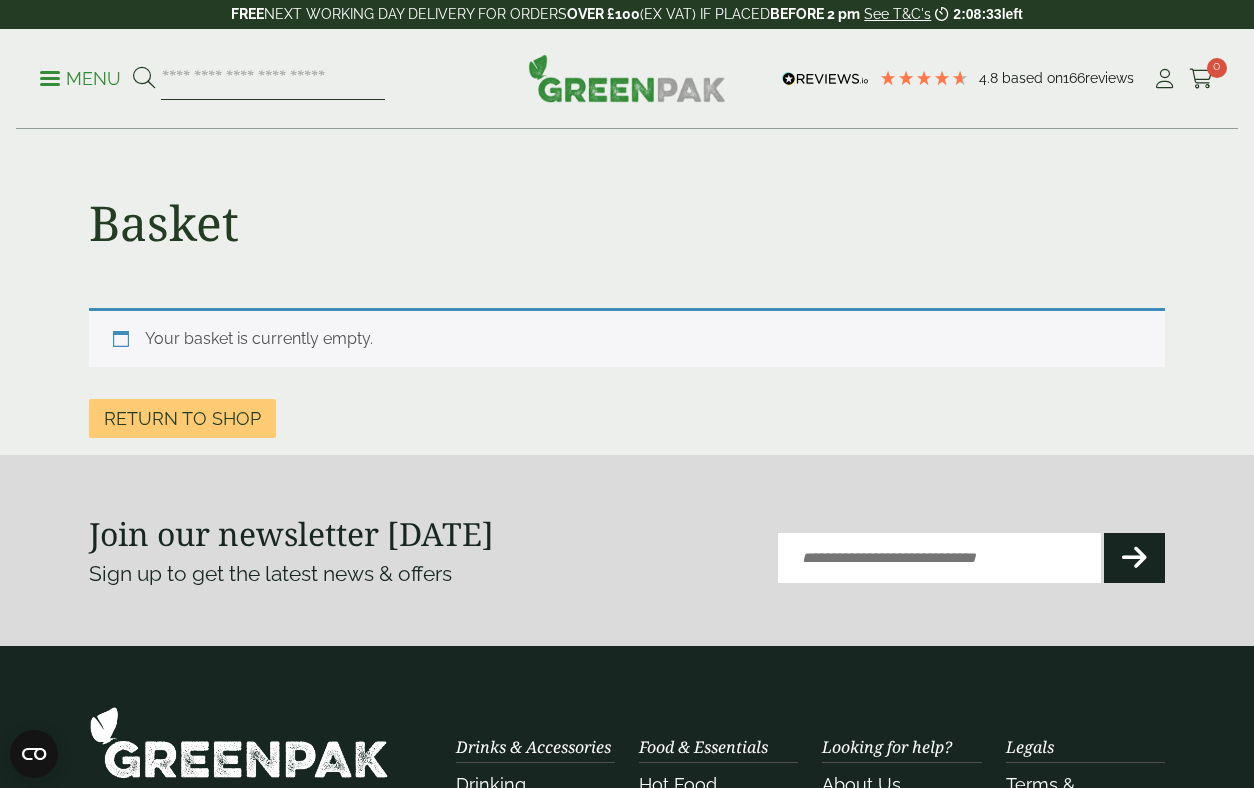 click at bounding box center [273, 79] 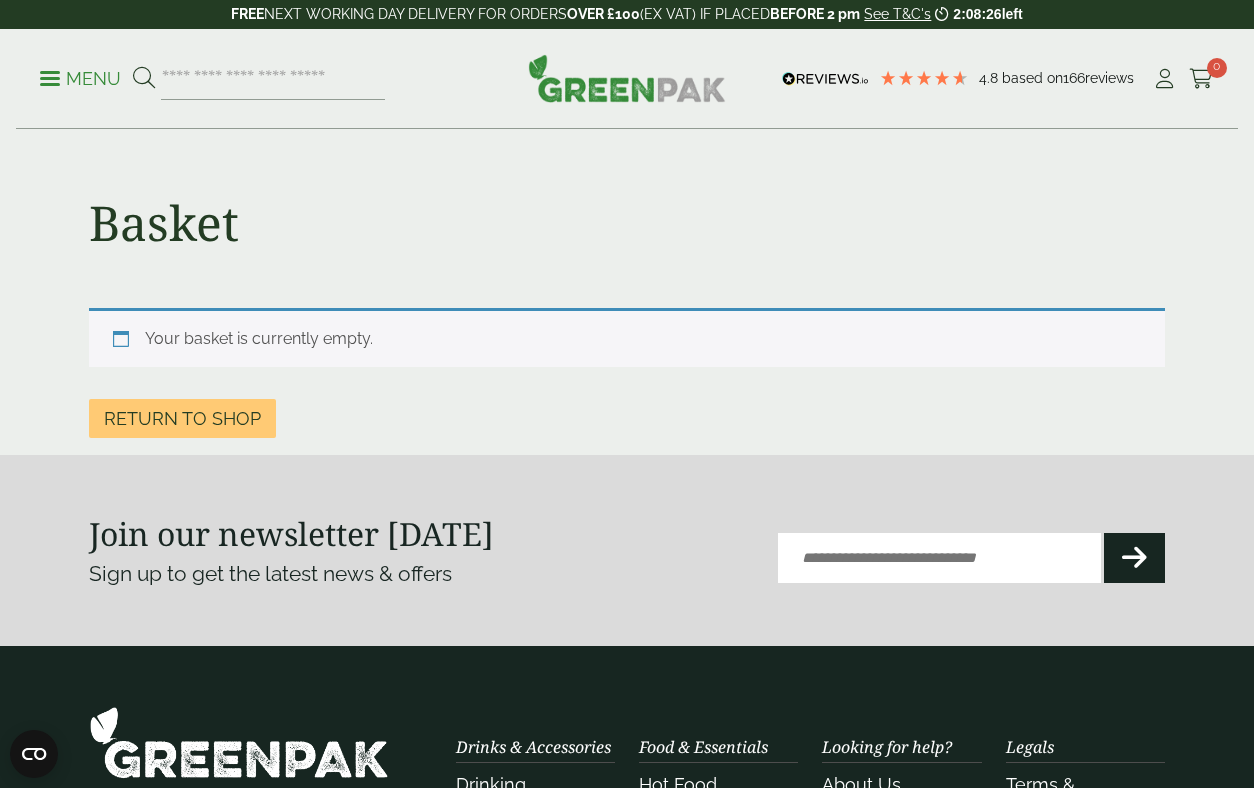 click on "Menu" at bounding box center [80, 79] 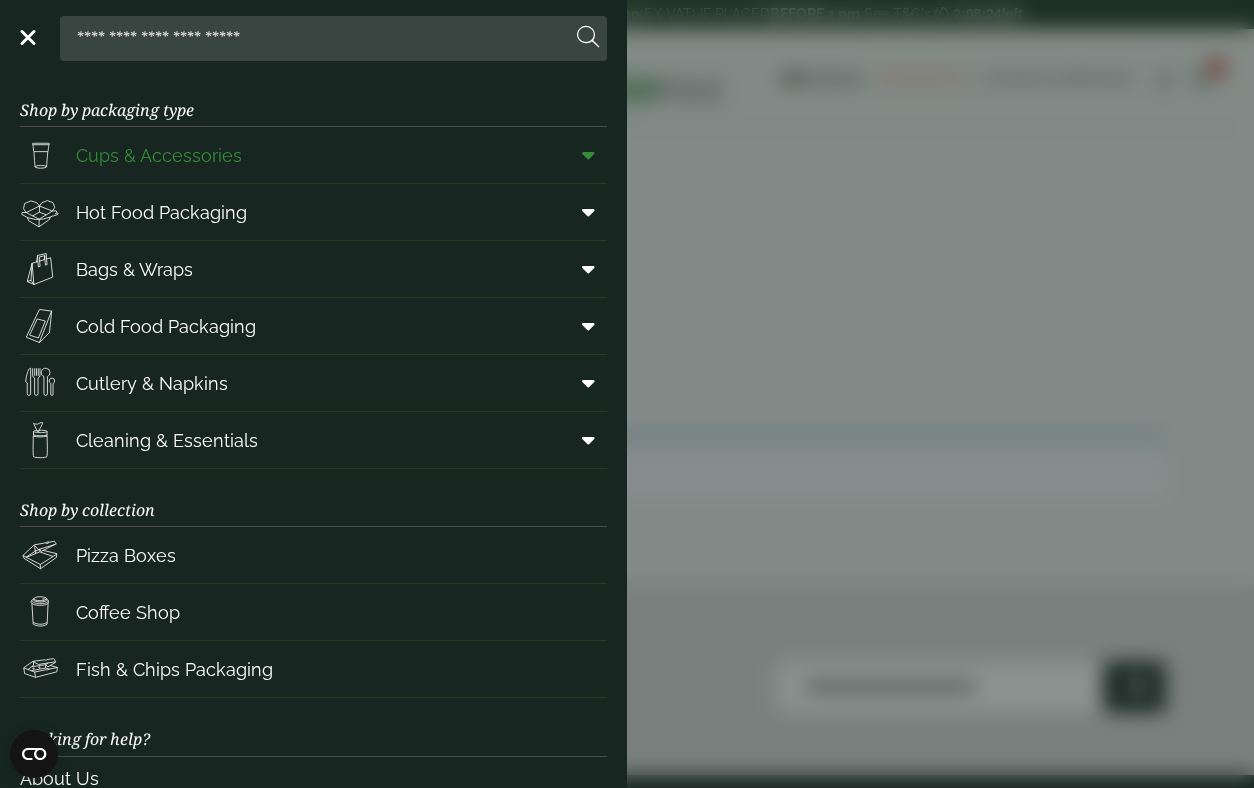 click on "Cups & Accessories" at bounding box center [159, 155] 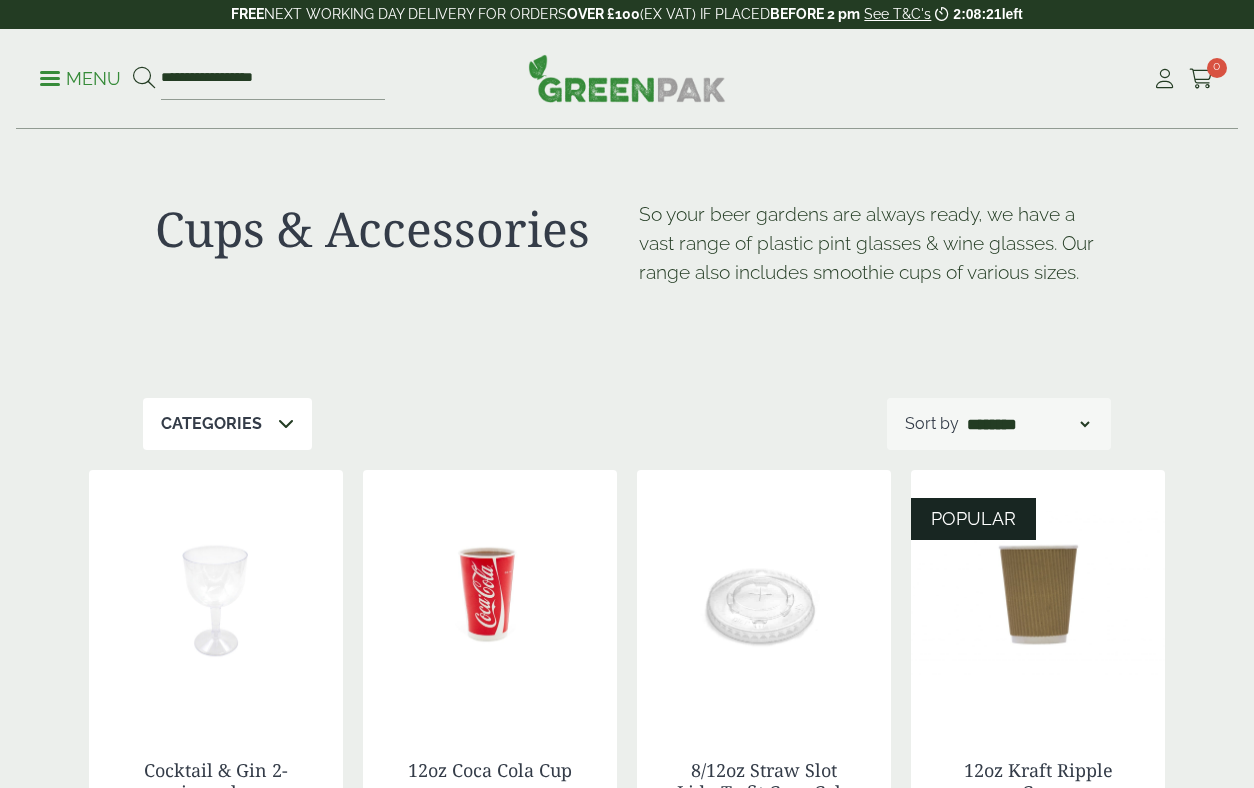 scroll, scrollTop: 0, scrollLeft: 0, axis: both 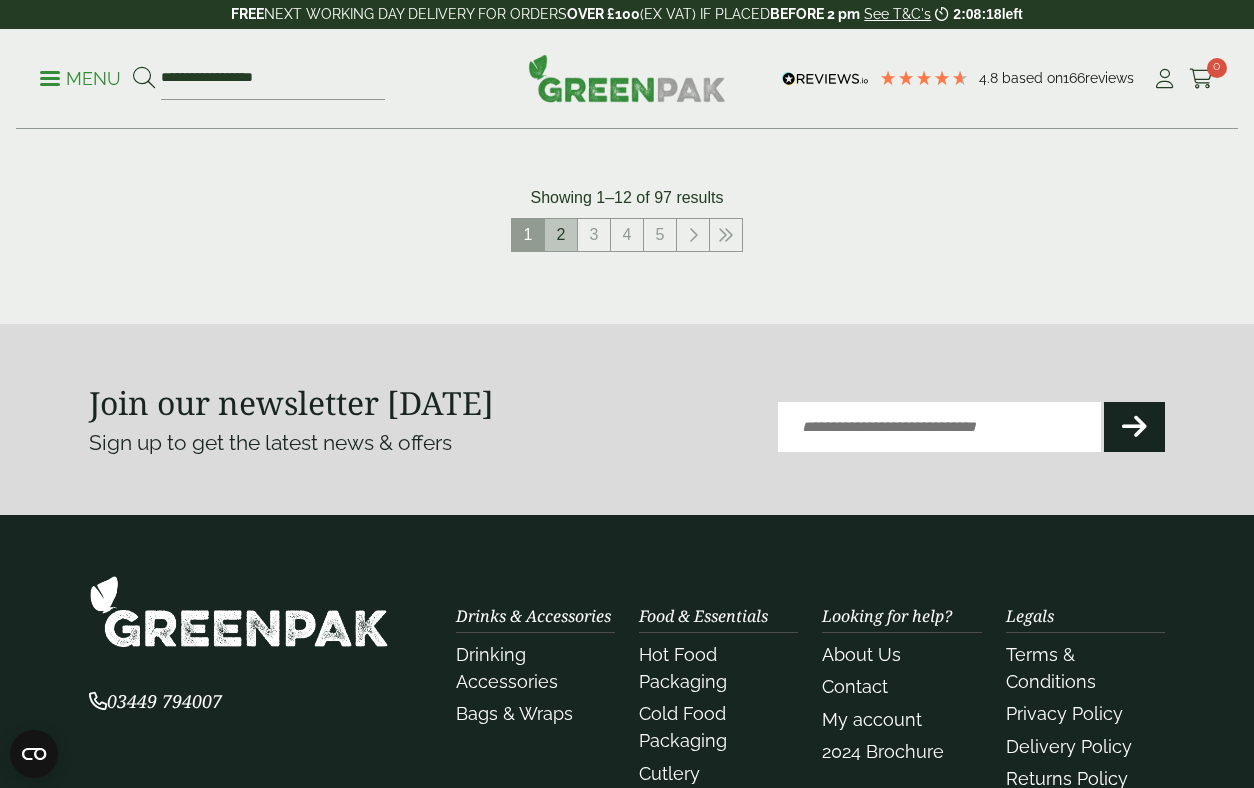 click on "2" at bounding box center [561, 235] 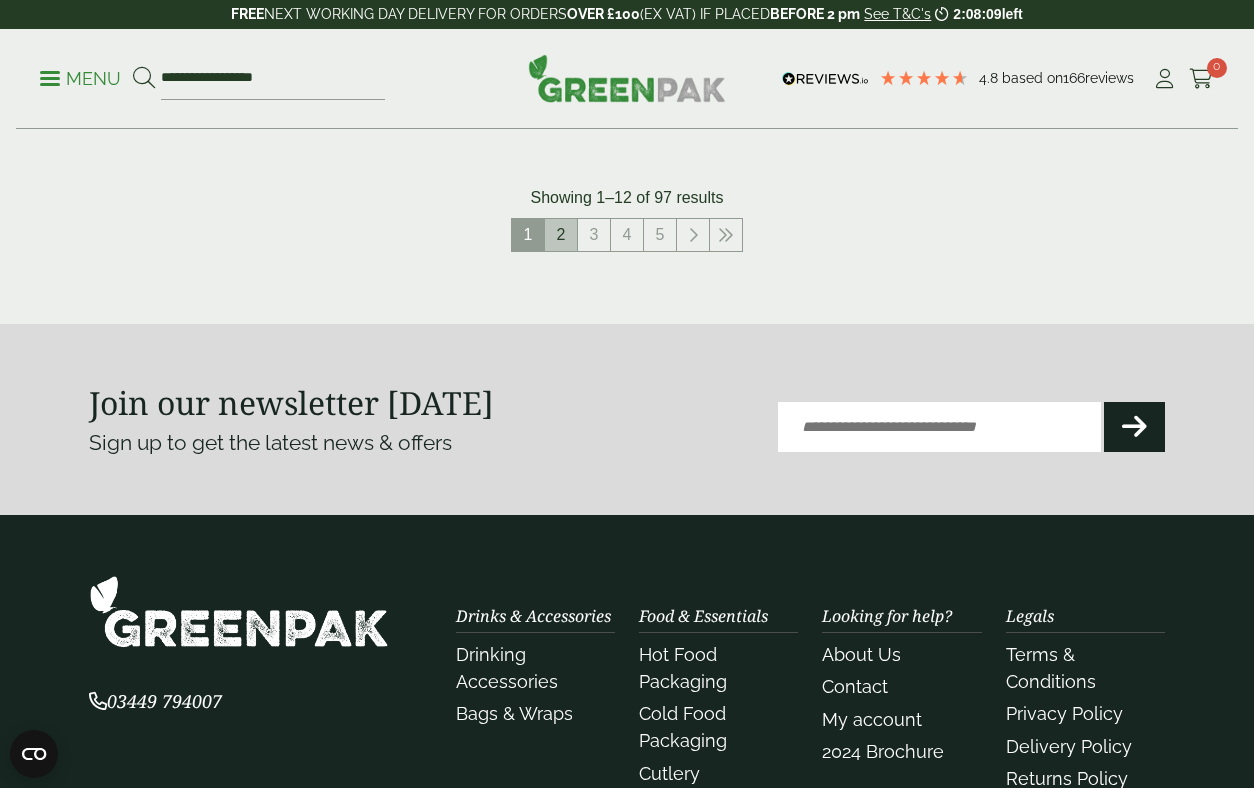 click on "2" at bounding box center [561, 235] 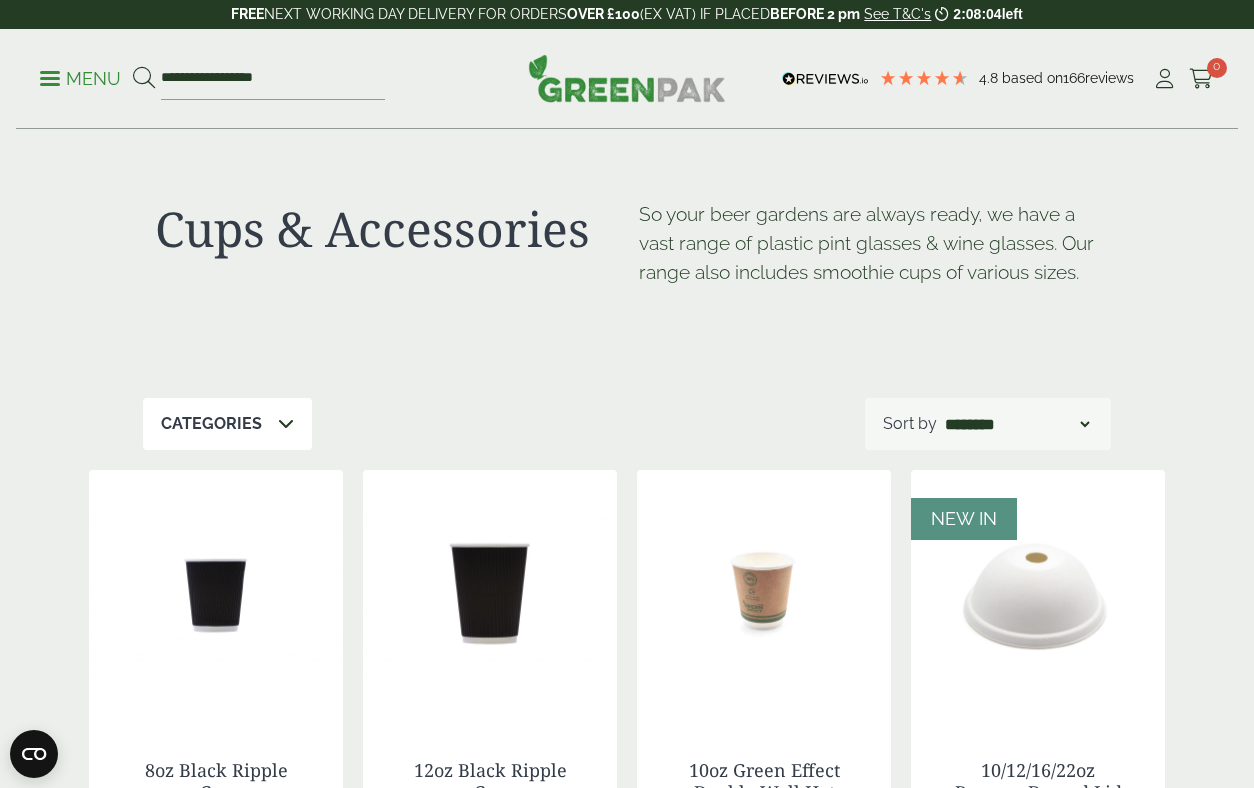 scroll, scrollTop: 2380, scrollLeft: 0, axis: vertical 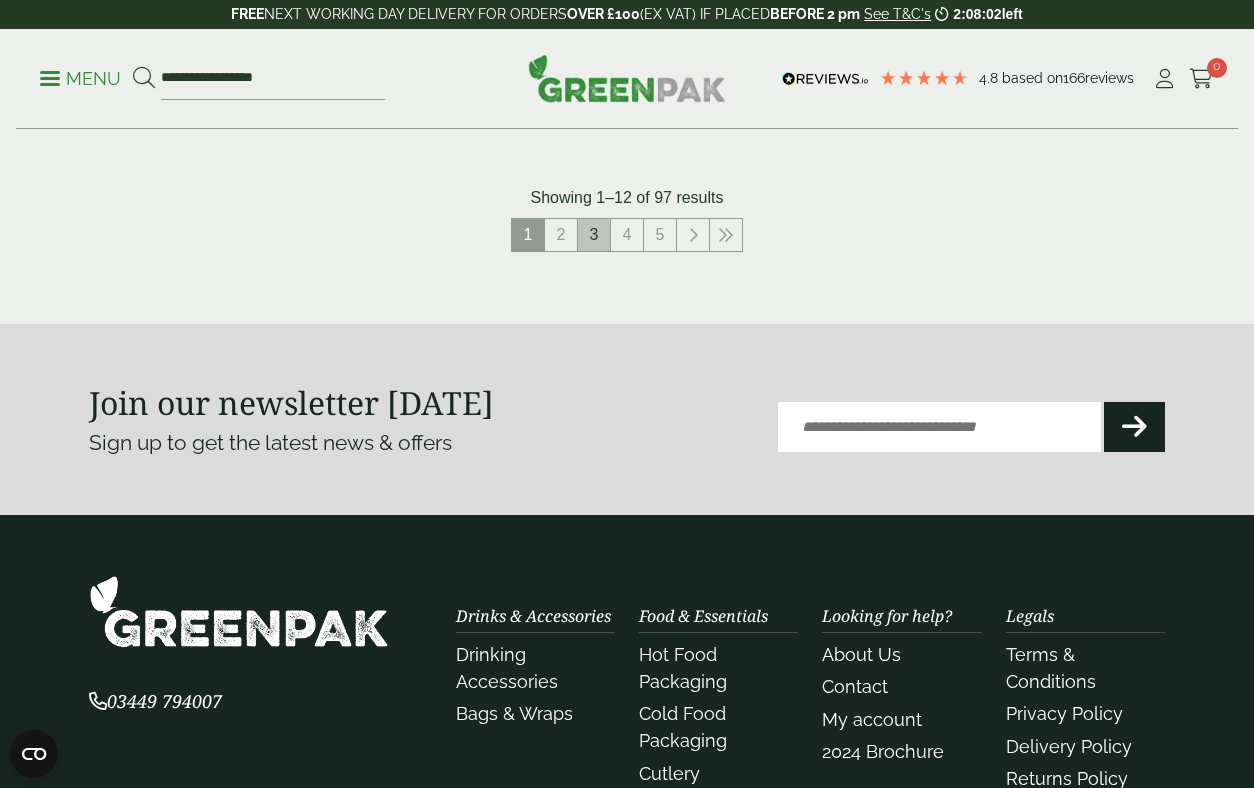 click on "3" at bounding box center [594, 235] 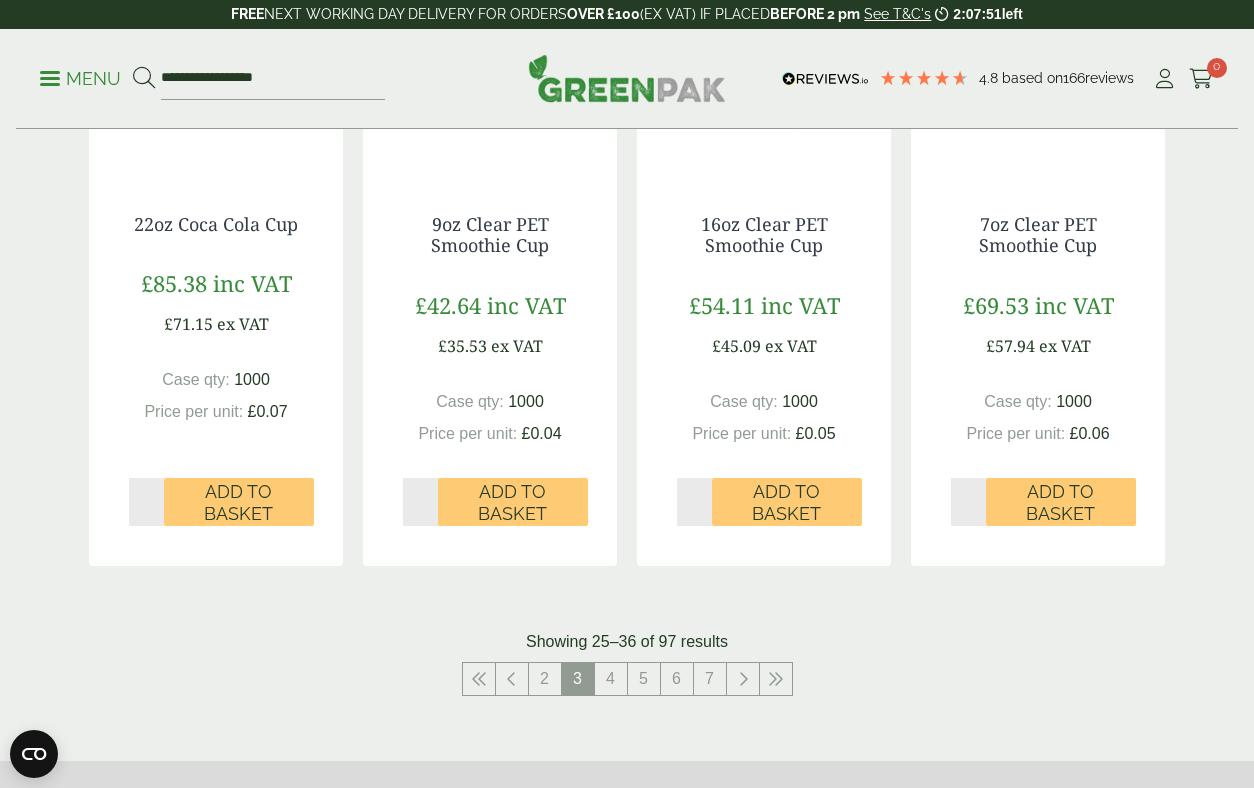 scroll, scrollTop: 1918, scrollLeft: 0, axis: vertical 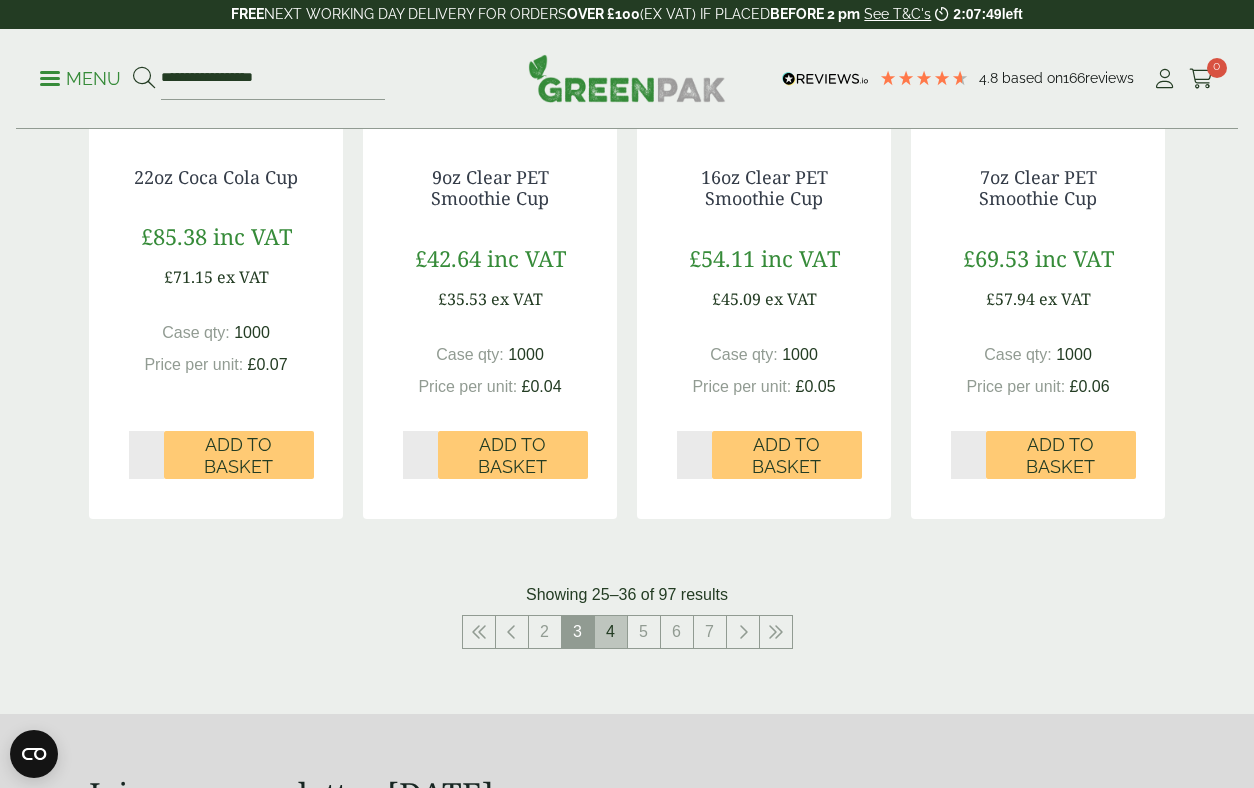 click on "4" at bounding box center [611, 632] 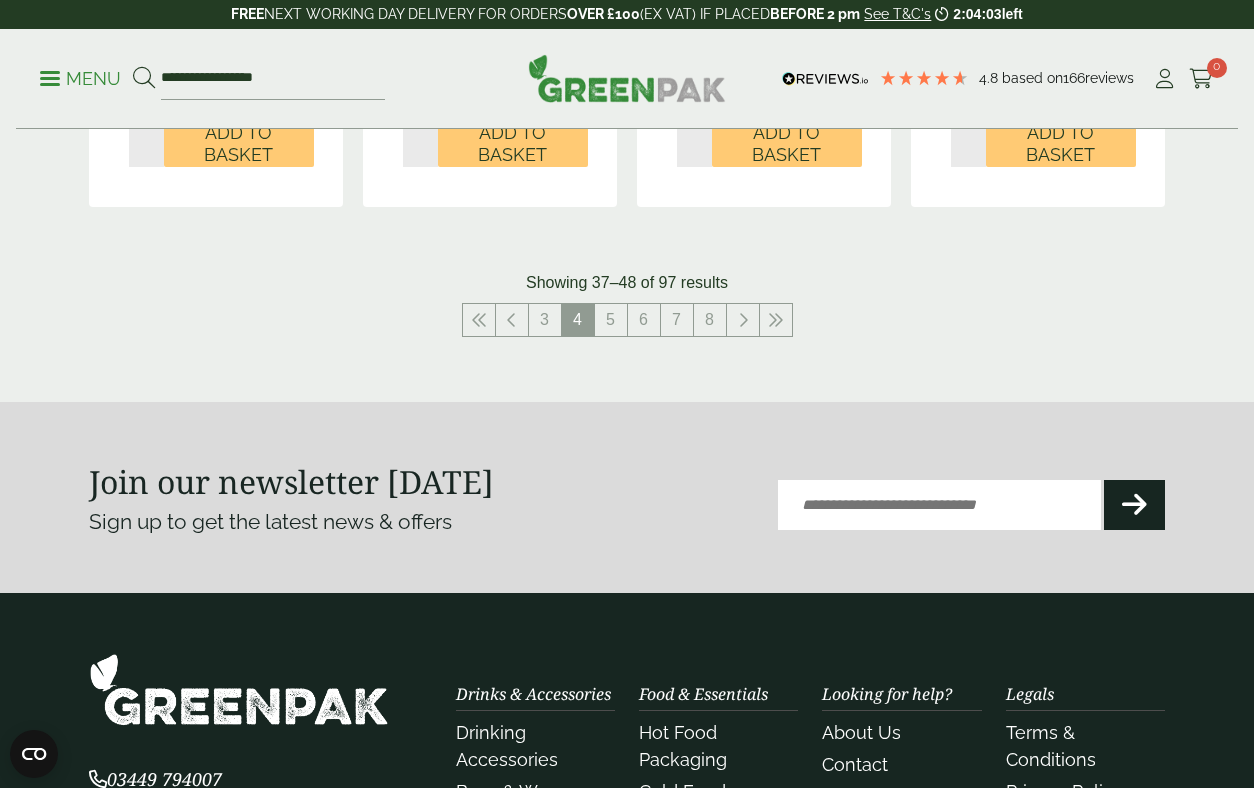 scroll, scrollTop: 2295, scrollLeft: 0, axis: vertical 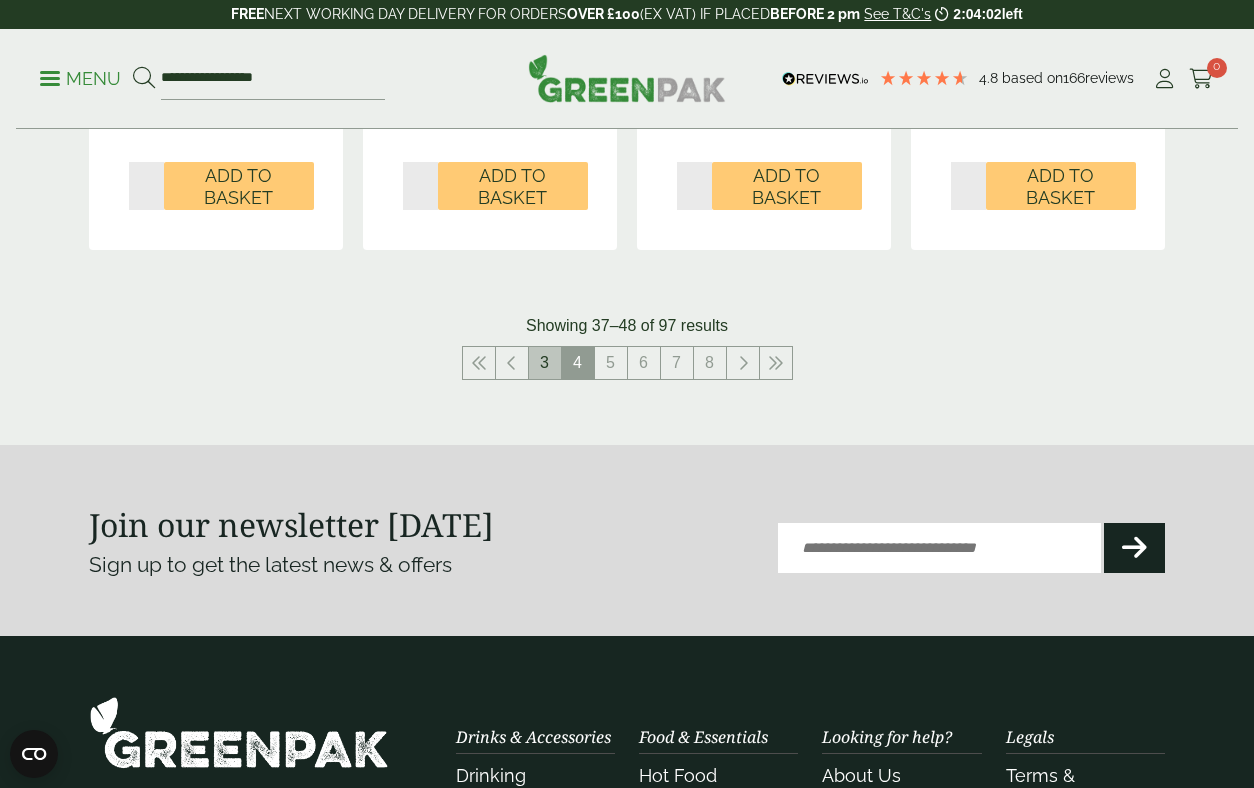 click on "3" at bounding box center [545, 363] 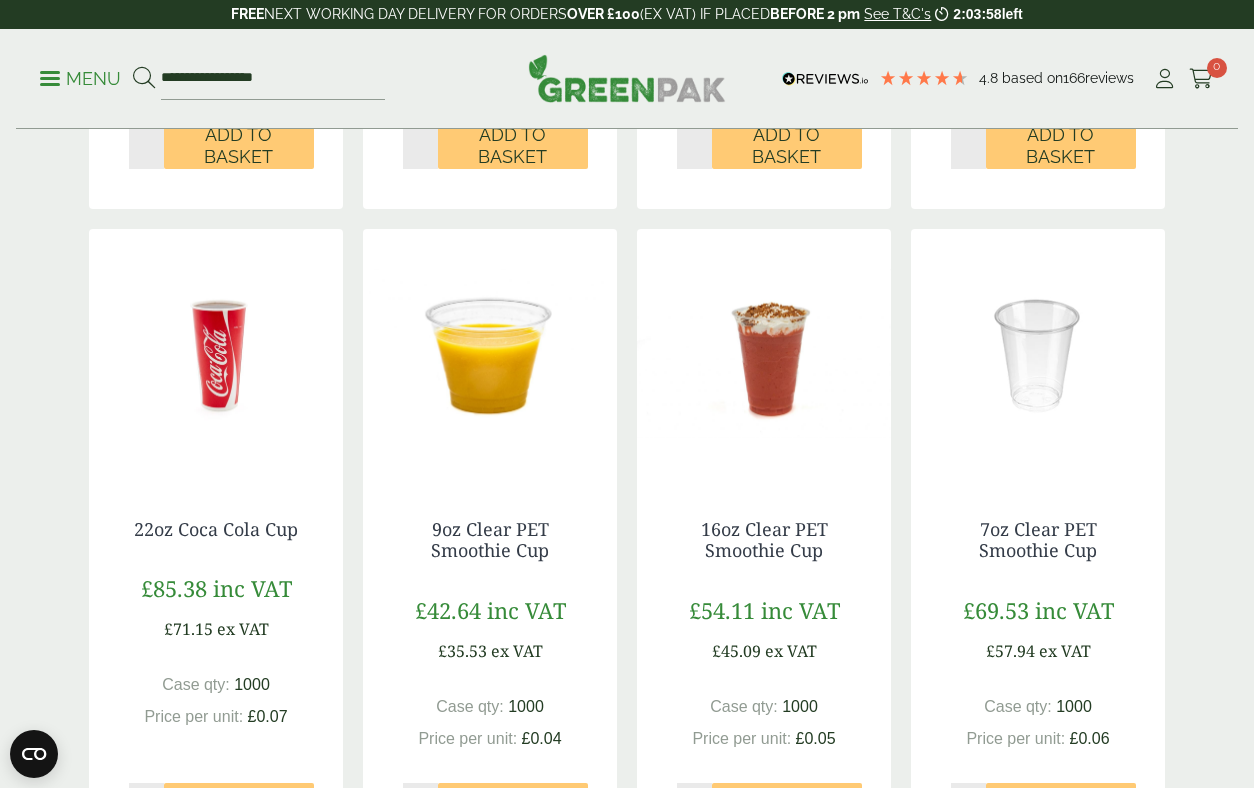 scroll, scrollTop: 1575, scrollLeft: 0, axis: vertical 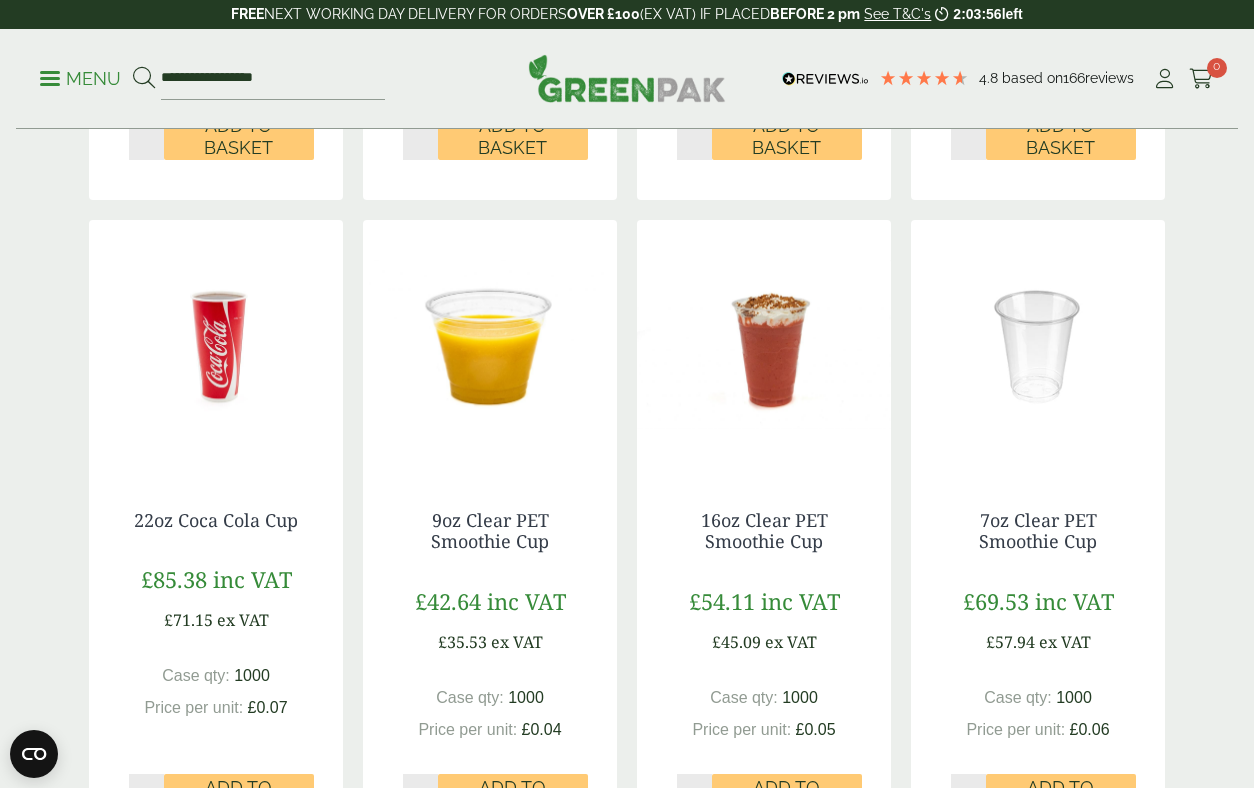 click at bounding box center (764, 345) 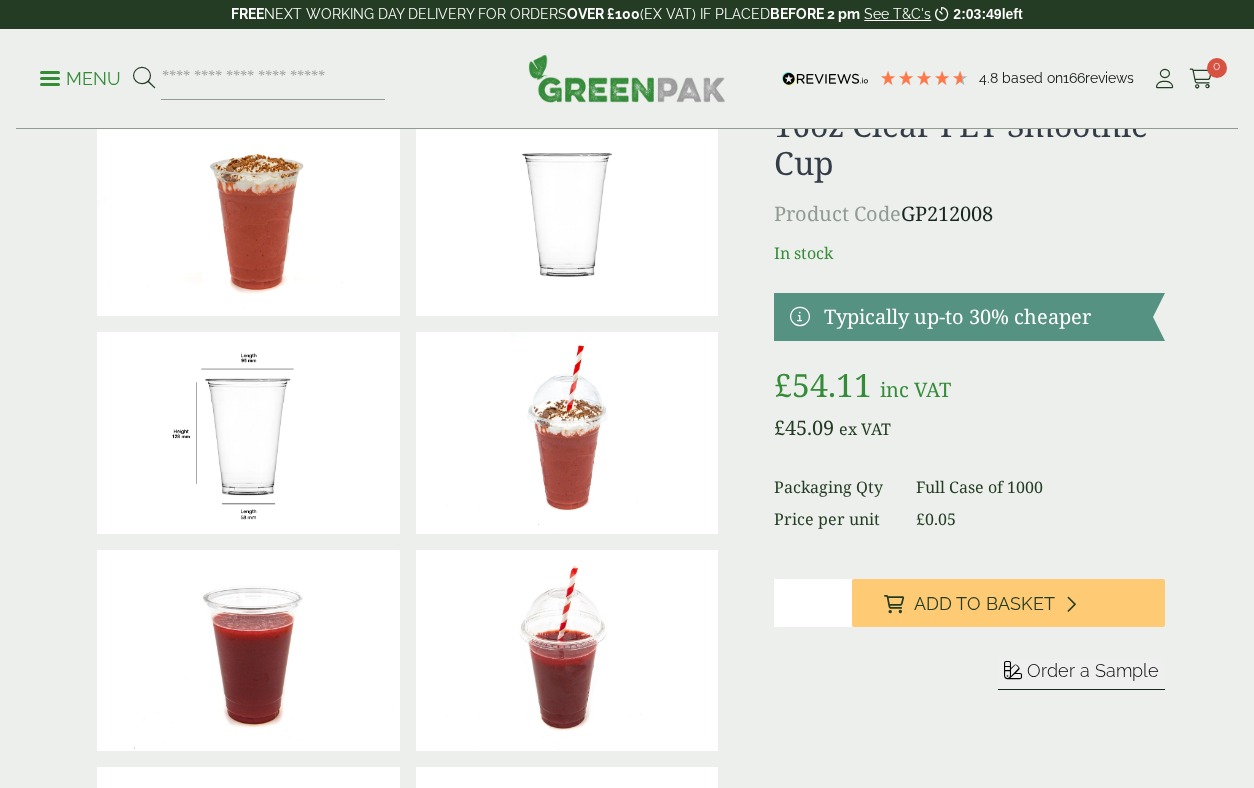 scroll, scrollTop: 111, scrollLeft: 0, axis: vertical 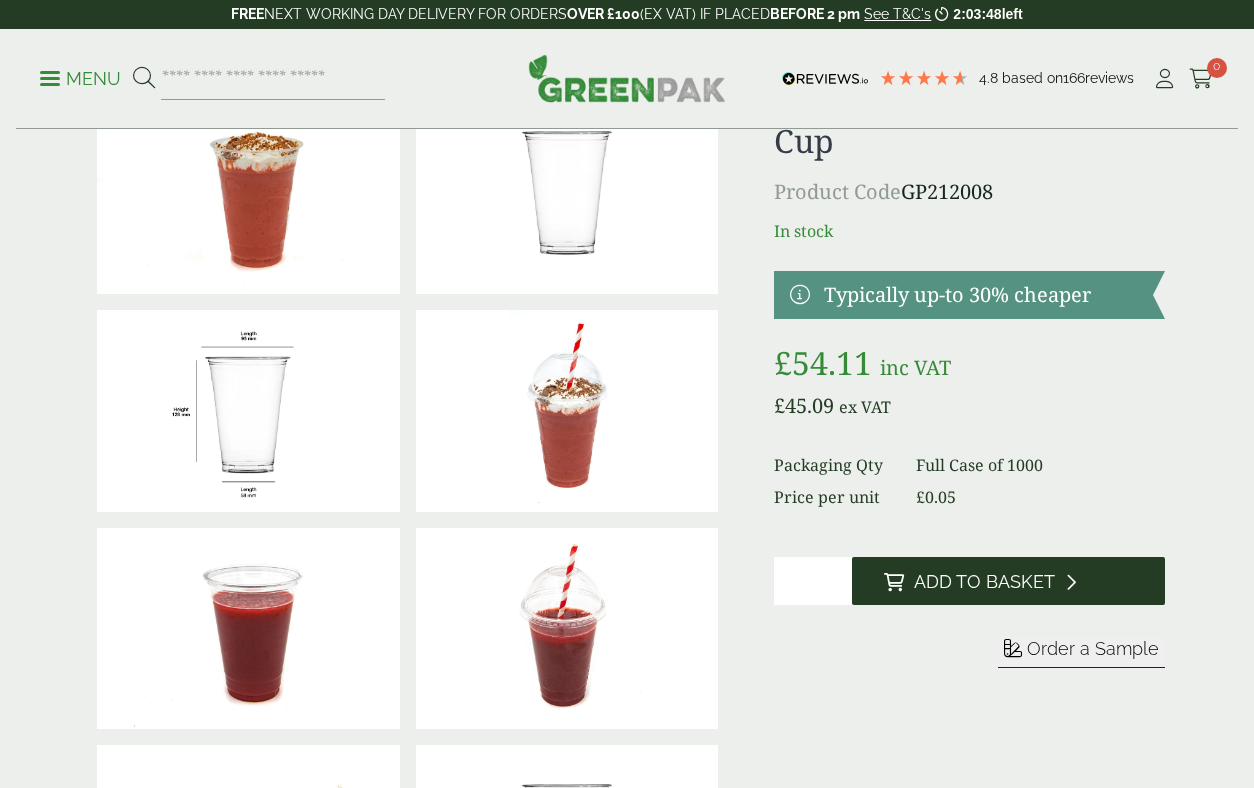 click on "Add to Basket" at bounding box center [1008, 581] 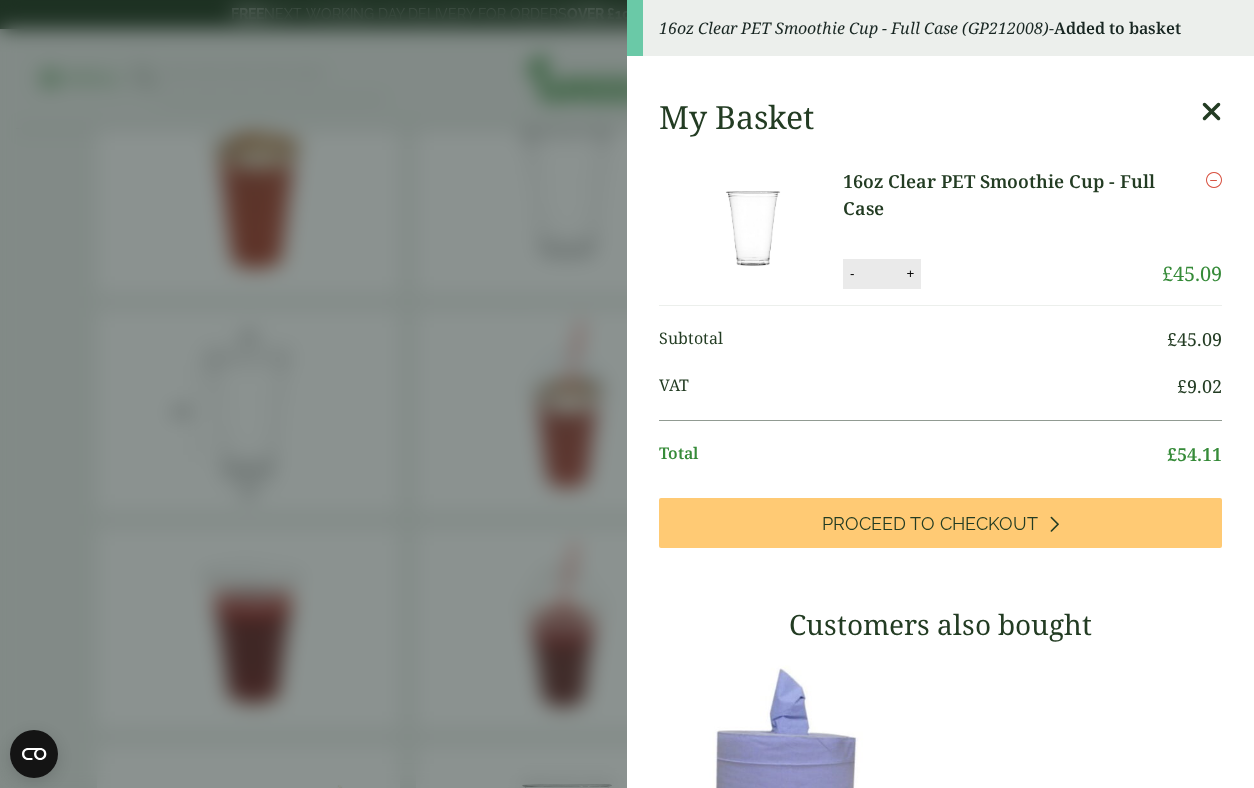 click on "16oz Clear PET Smoothie Cup - Full Case (GP212008)  -  Added to basket
My Basket
16oz Clear PET Smoothie Cup - Full Case
16oz Clear PET Smoothie Cup - Full Case quantity
- * +
Update
Remove
£ 45.09 £ 45.09" at bounding box center [627, 394] 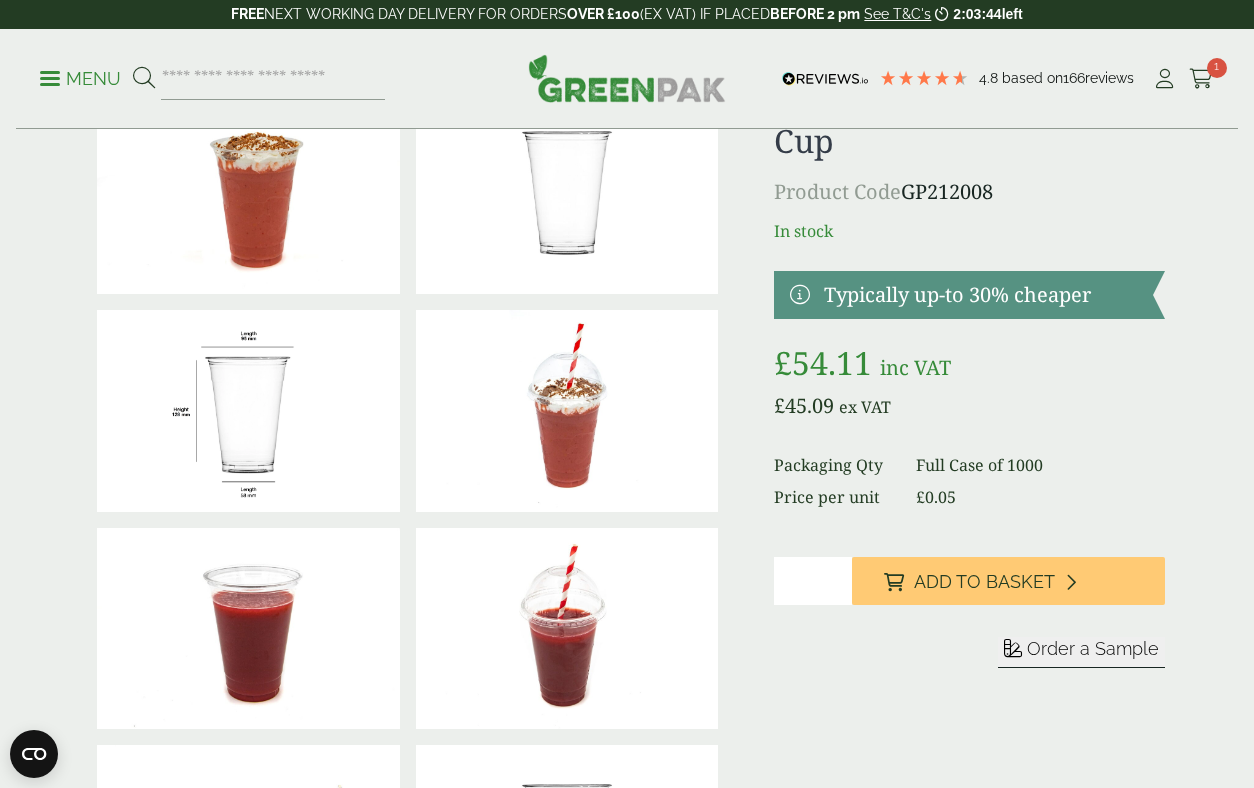 scroll, scrollTop: 0, scrollLeft: 0, axis: both 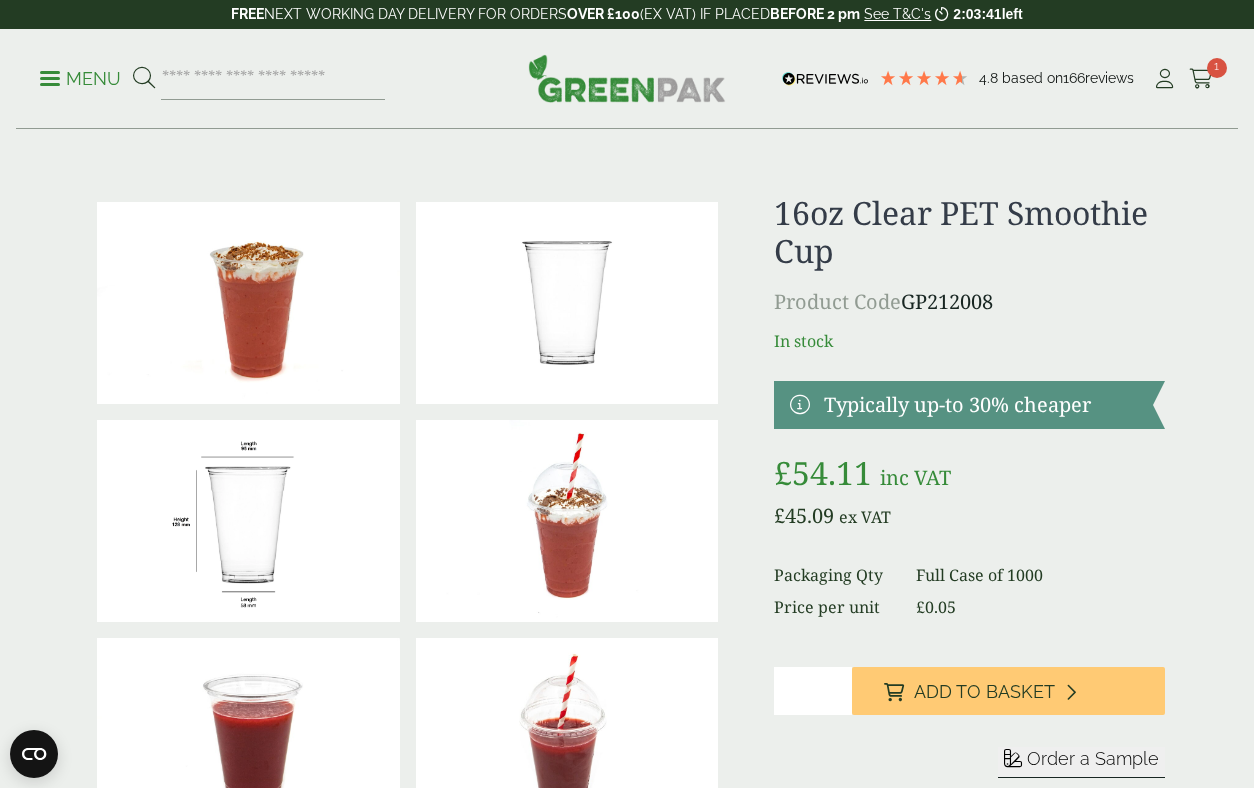 click on "Menu" at bounding box center [80, 79] 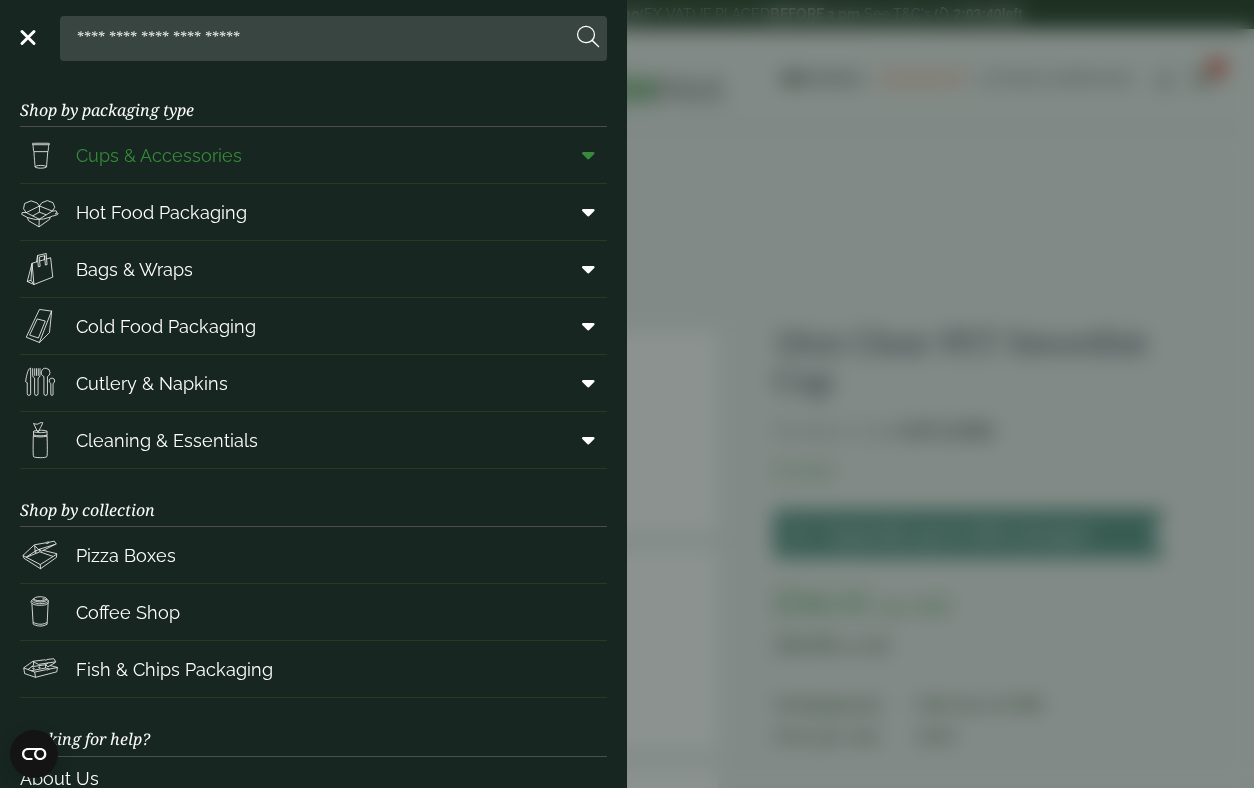 click on "Cups & Accessories" at bounding box center (159, 155) 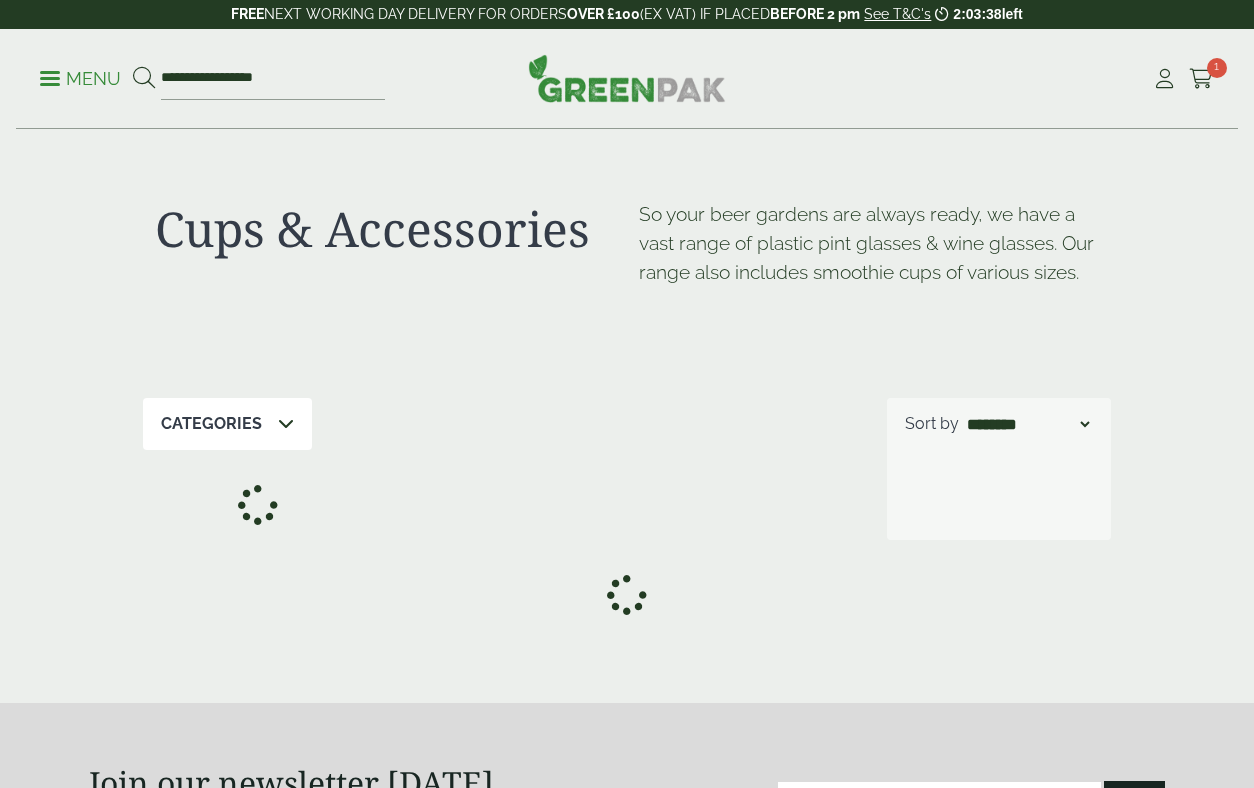click on "Menu" at bounding box center (80, 79) 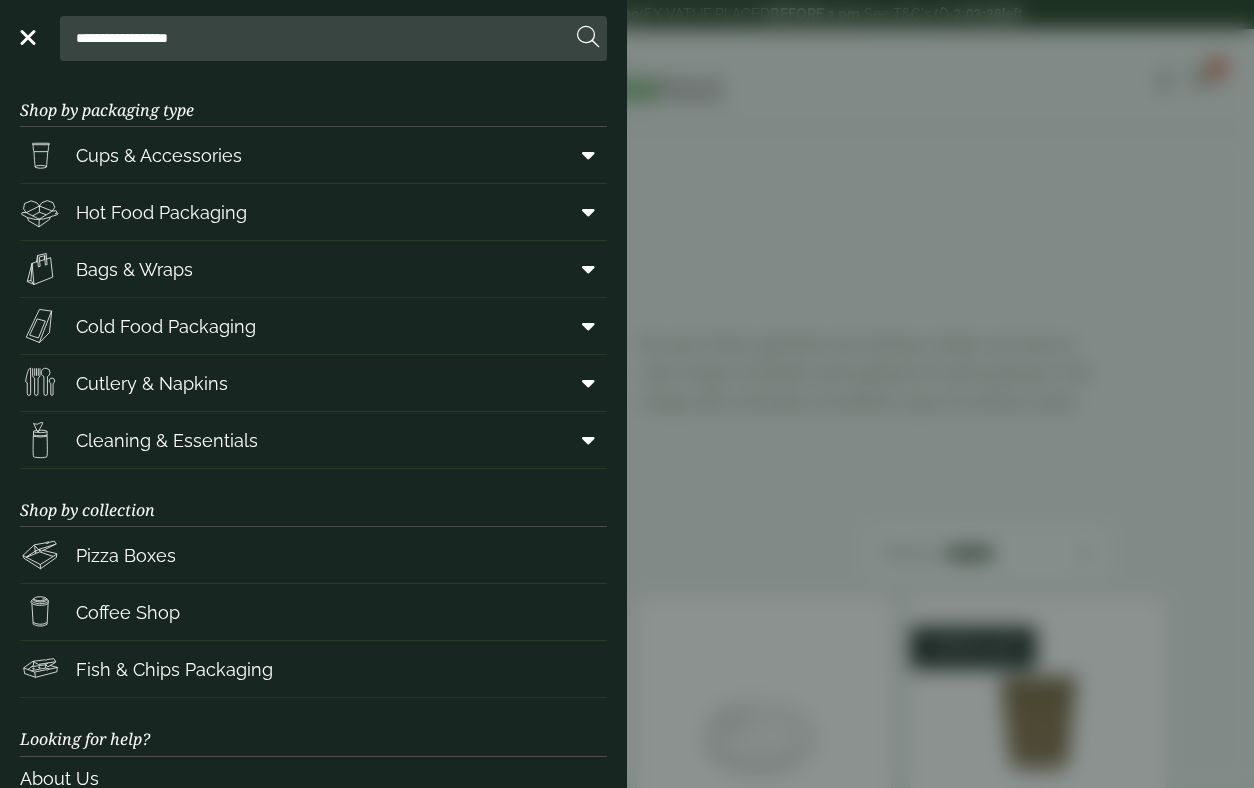 scroll, scrollTop: 0, scrollLeft: 0, axis: both 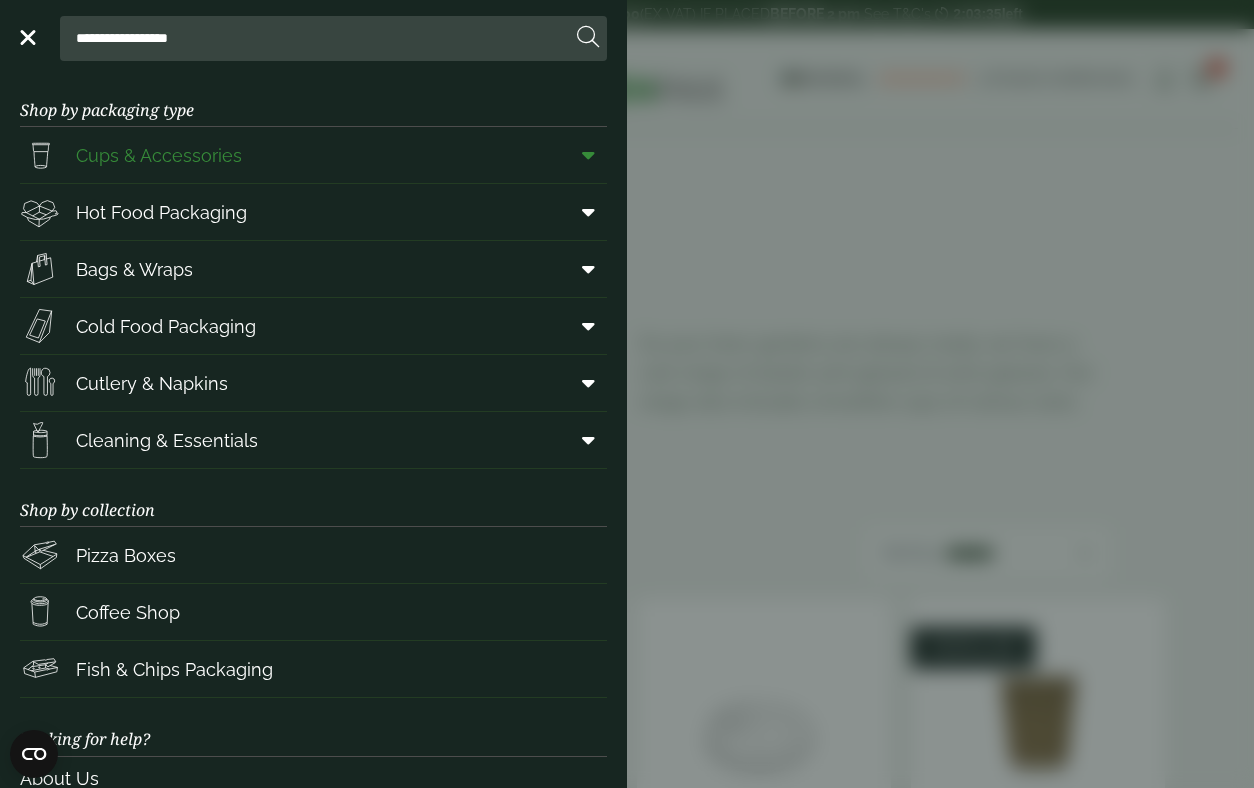 click at bounding box center (584, 155) 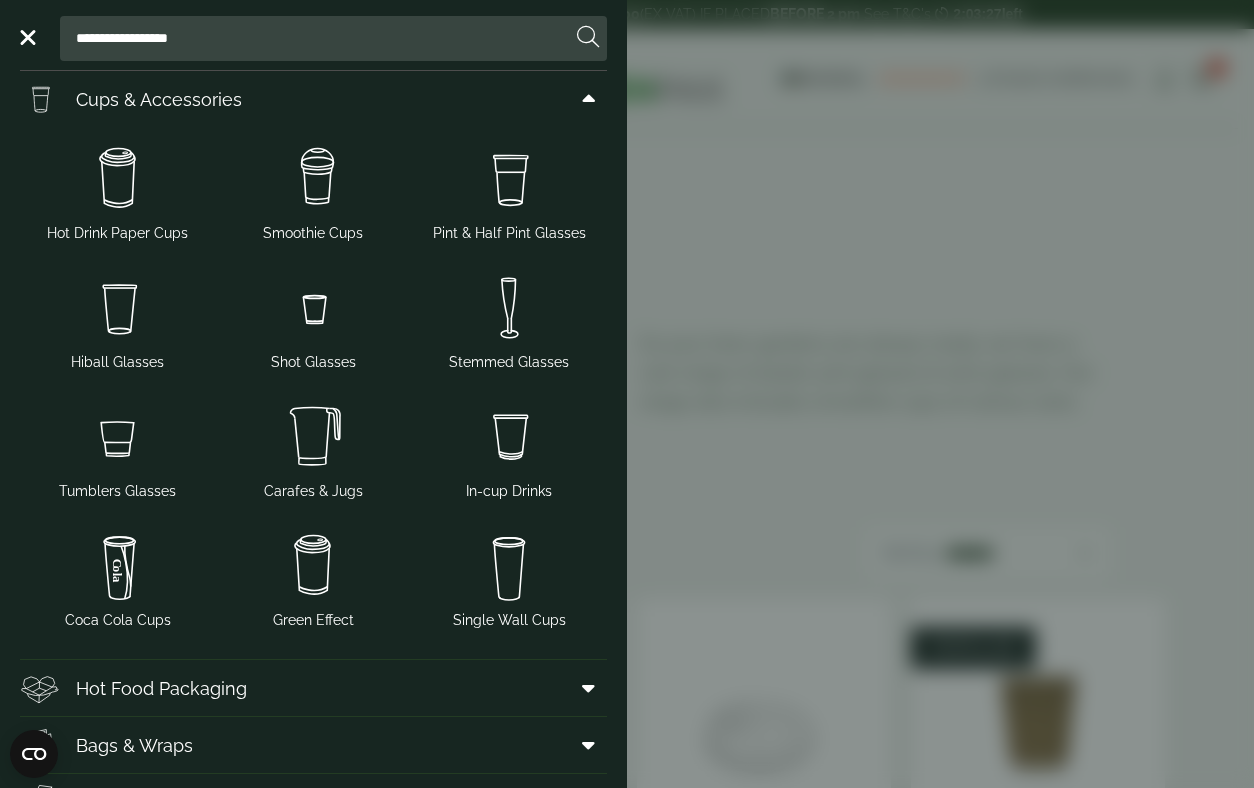 scroll, scrollTop: 32, scrollLeft: 0, axis: vertical 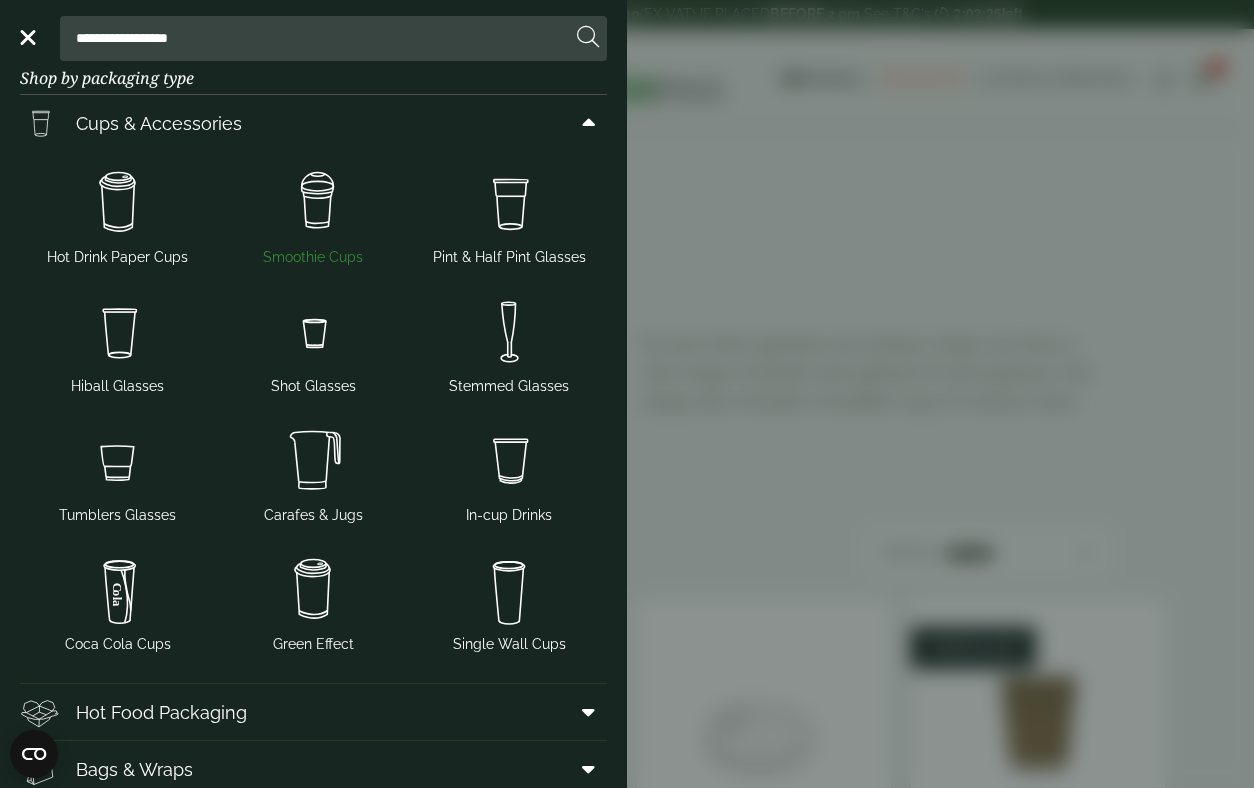 click at bounding box center (314, 203) 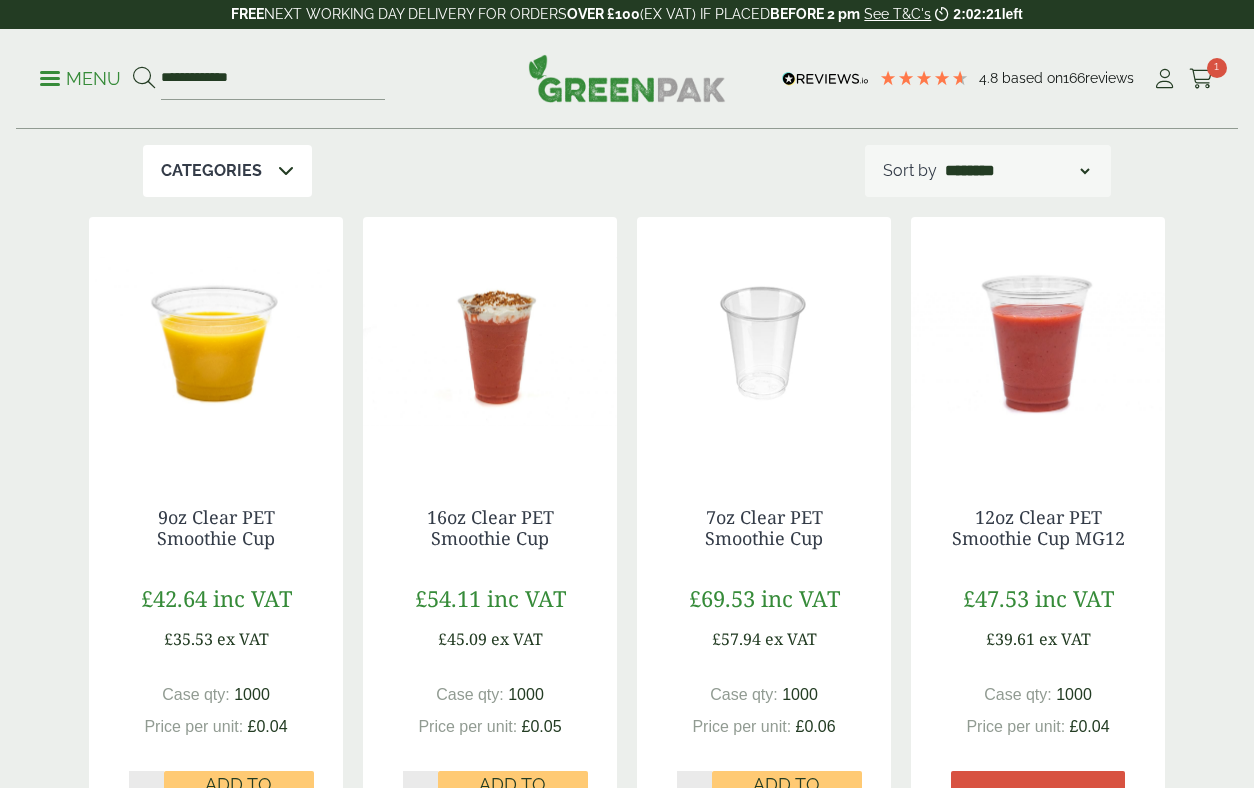 scroll, scrollTop: 561, scrollLeft: 0, axis: vertical 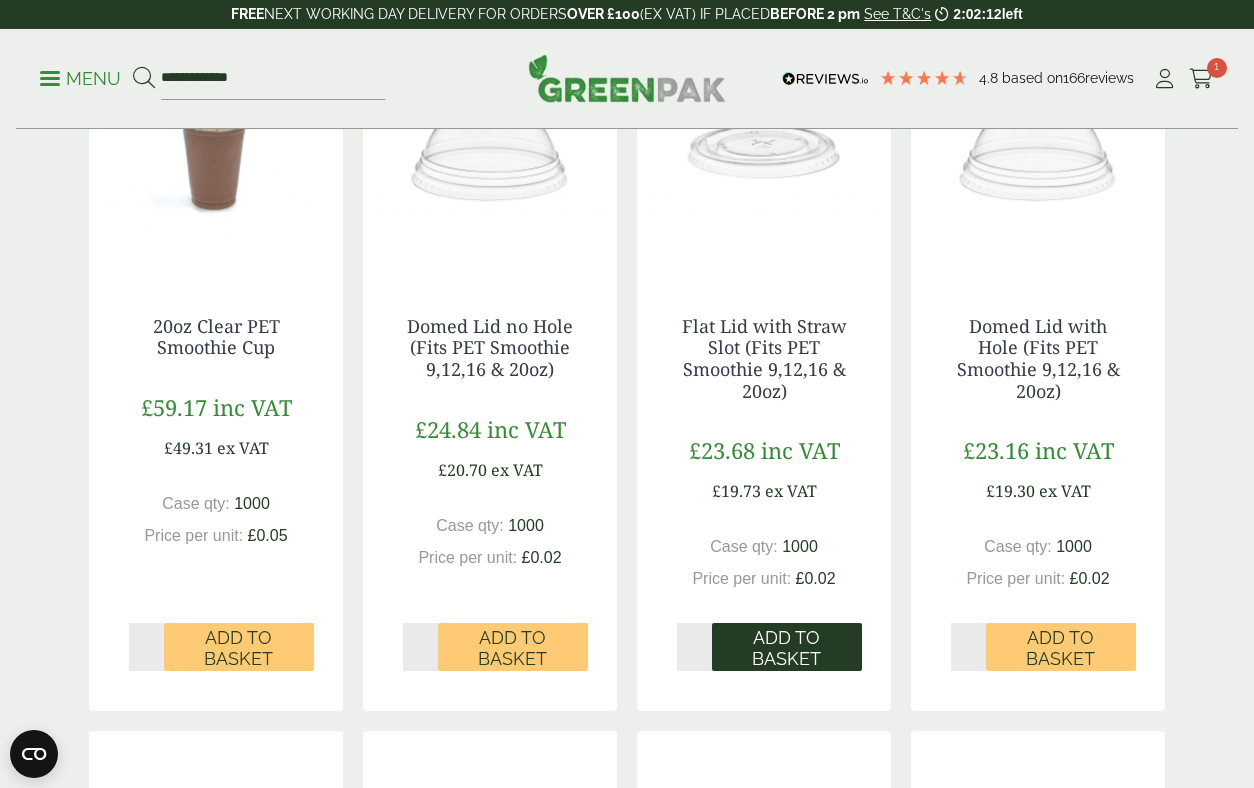 click on "Add to Basket" at bounding box center [787, 648] 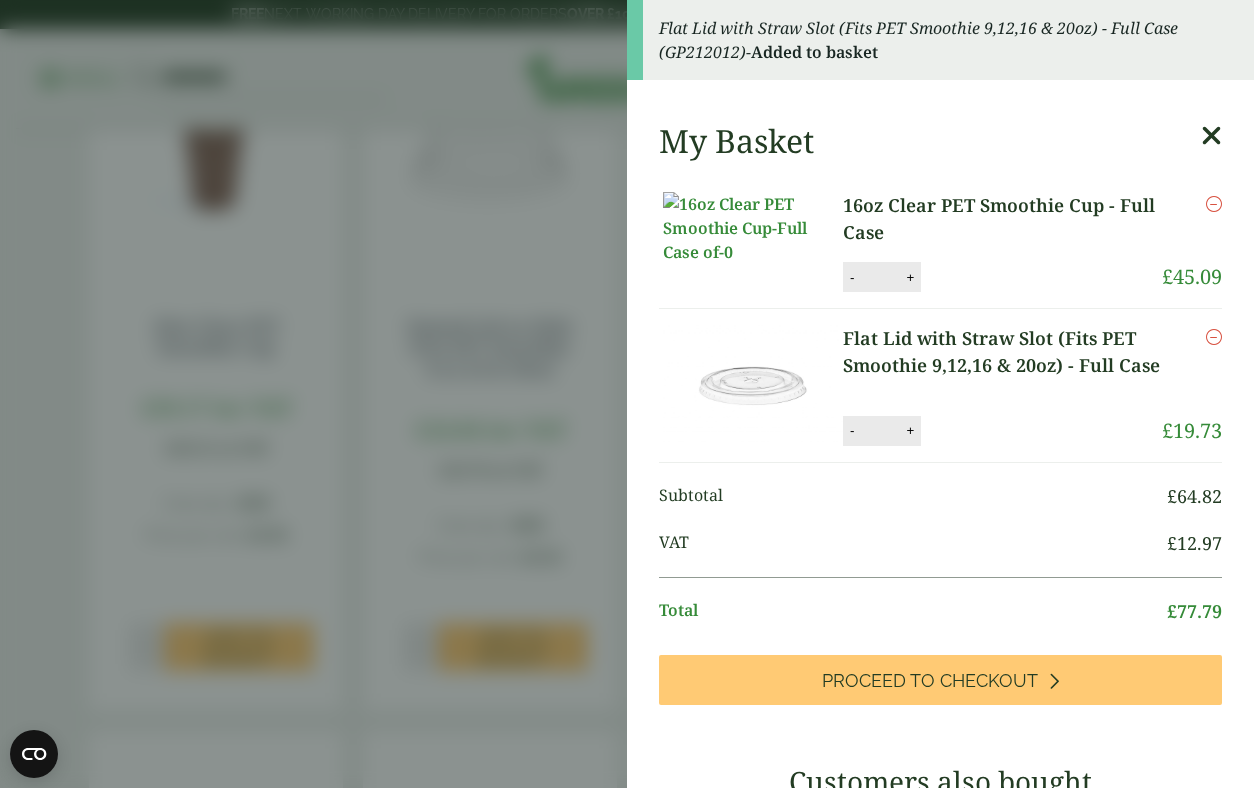 click on "Flat Lid with Straw Slot (Fits PET Smoothie 9,12,16 & 20oz) - Full Case (GP212012)  -  Added to basket
My Basket
16oz Clear PET Smoothie Cup - Full Case
16oz Clear PET Smoothie Cup - Full Case quantity
- * +
Update
Remove £ 45.09 -" at bounding box center [627, 394] 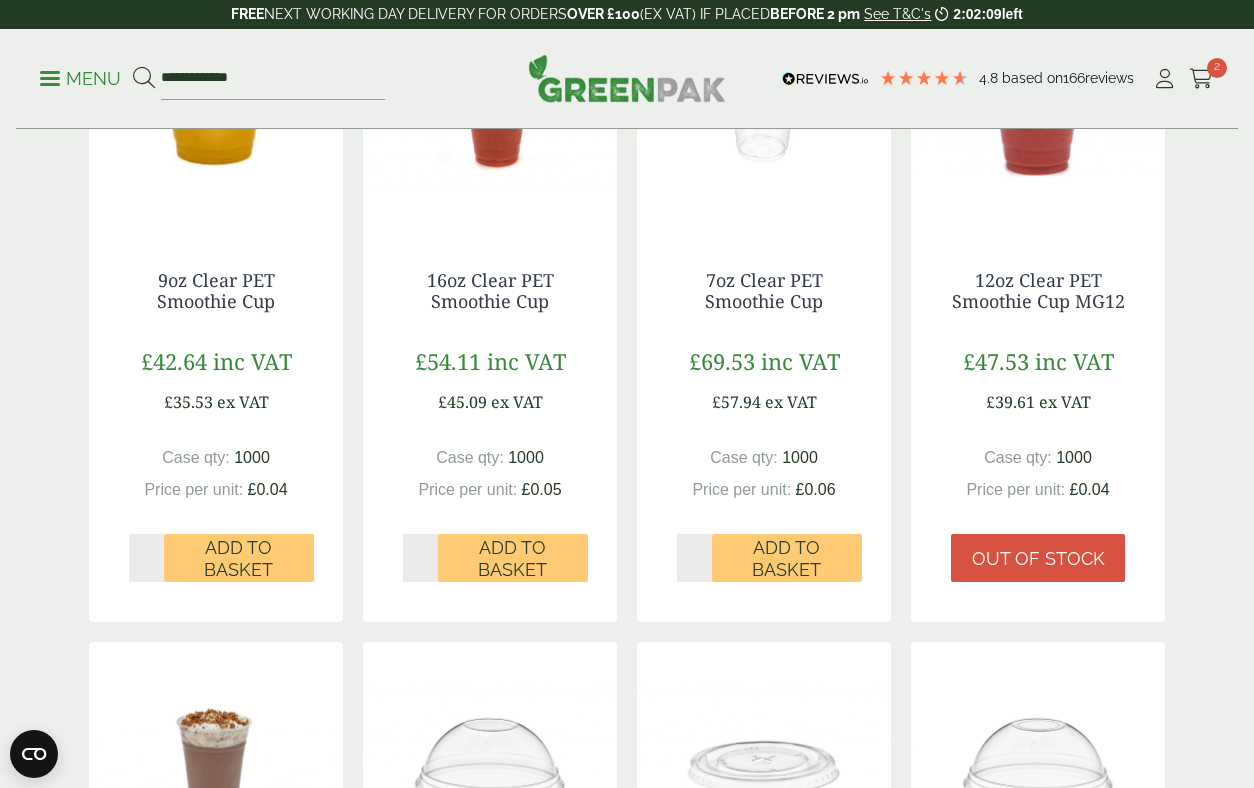 scroll, scrollTop: 478, scrollLeft: 0, axis: vertical 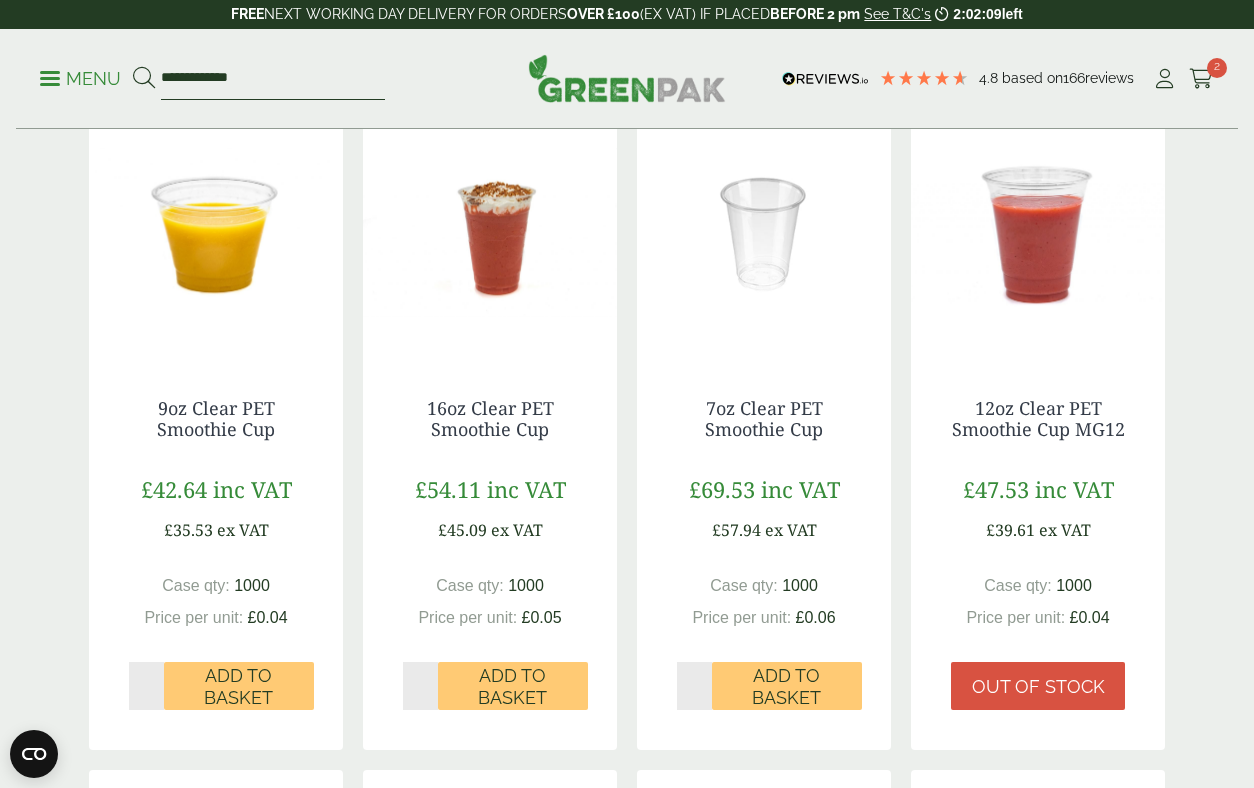 click on "**********" at bounding box center (273, 79) 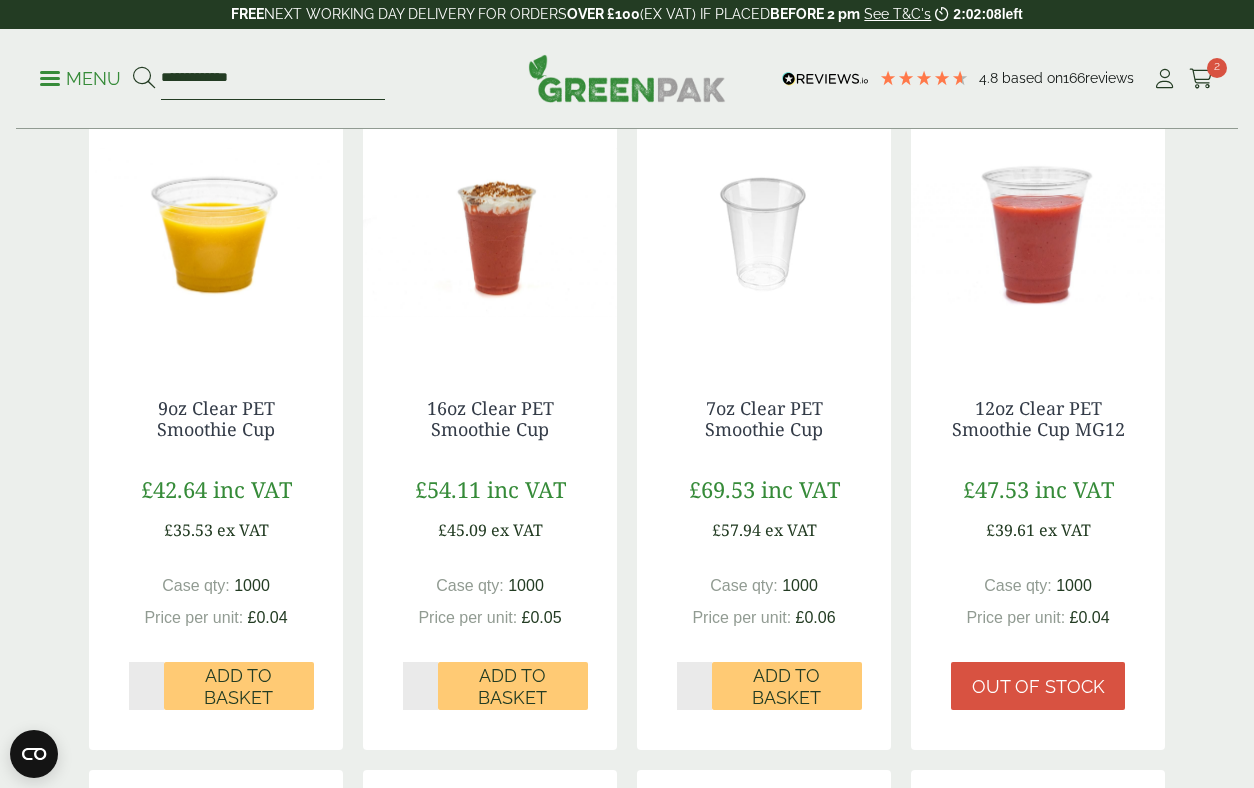 drag, startPoint x: 278, startPoint y: 72, endPoint x: 124, endPoint y: 72, distance: 154 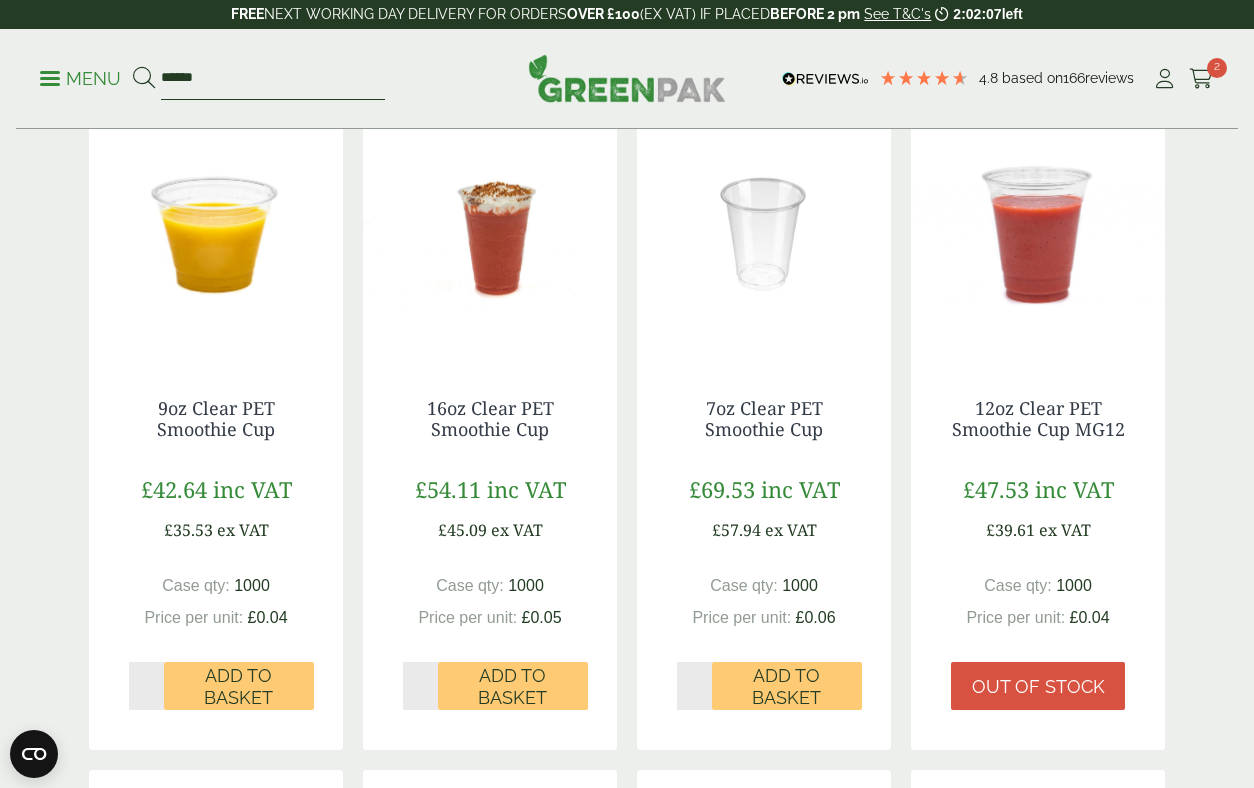 type on "******" 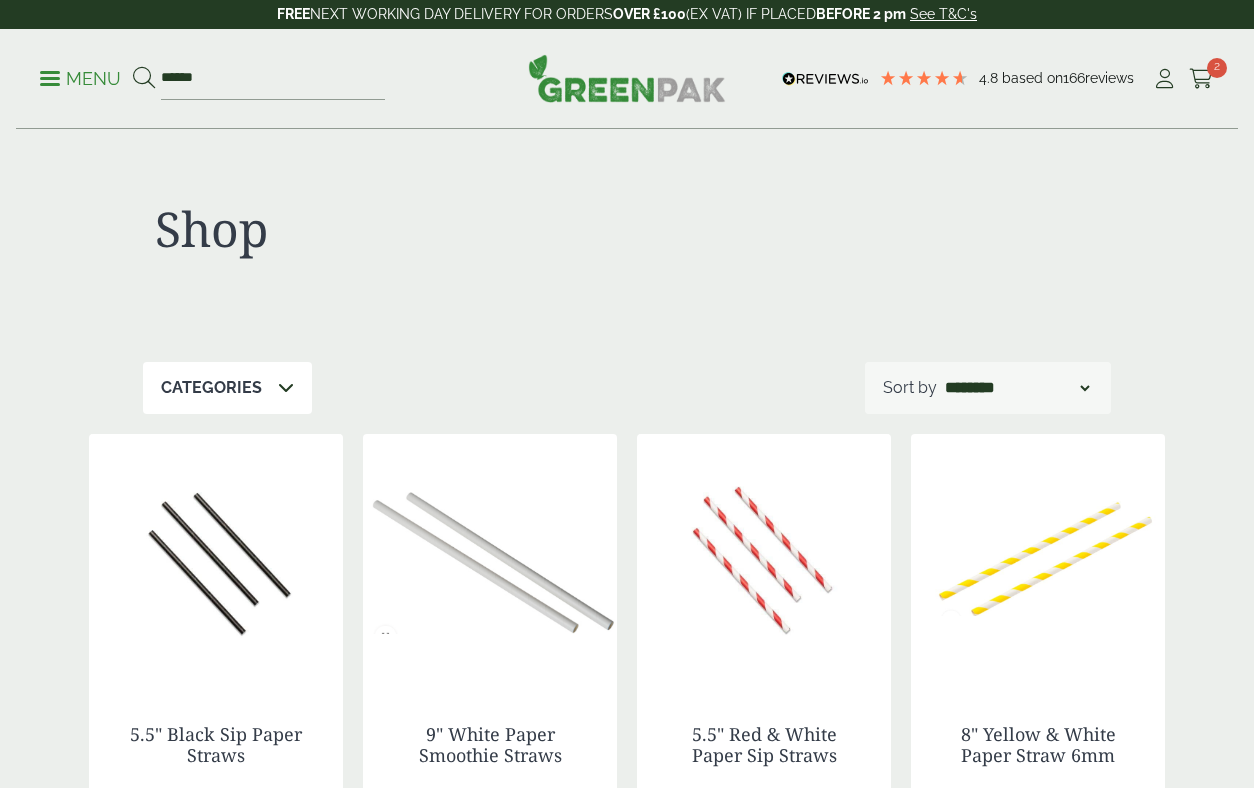 scroll, scrollTop: 0, scrollLeft: 0, axis: both 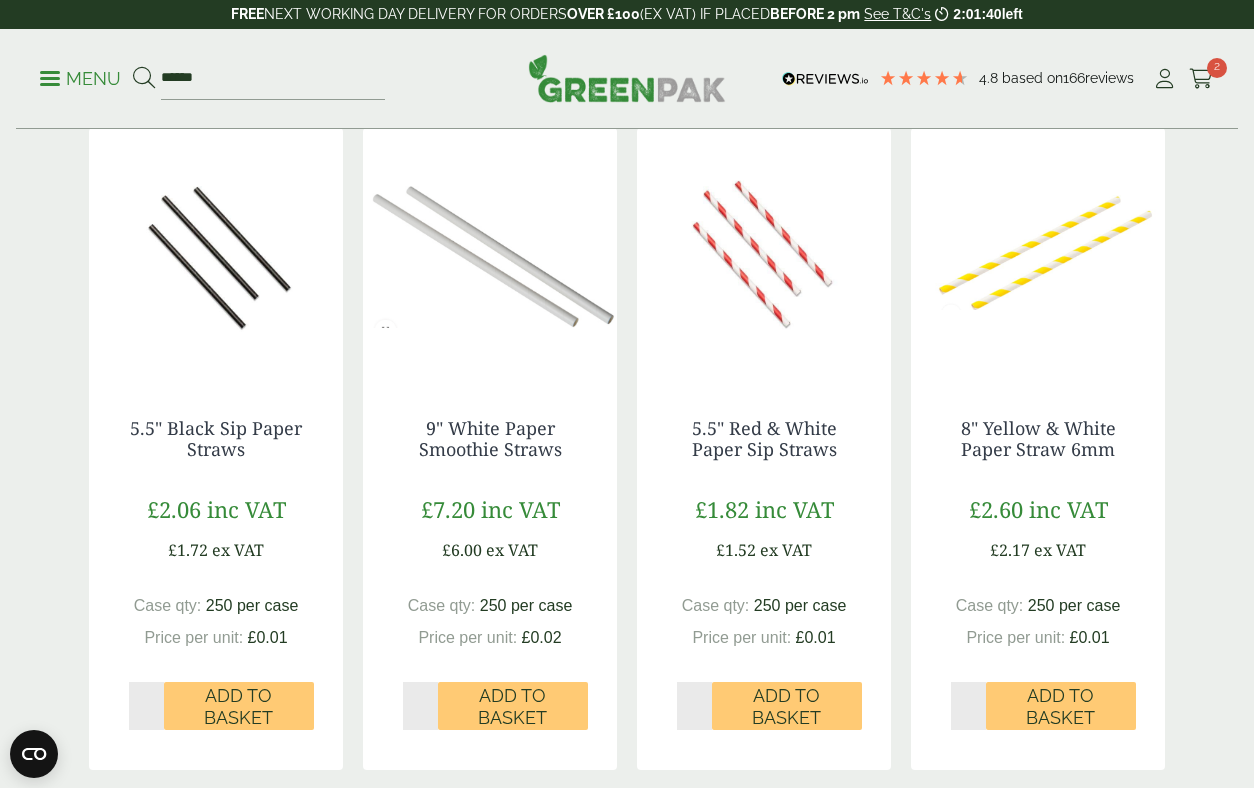 click at bounding box center (490, 253) 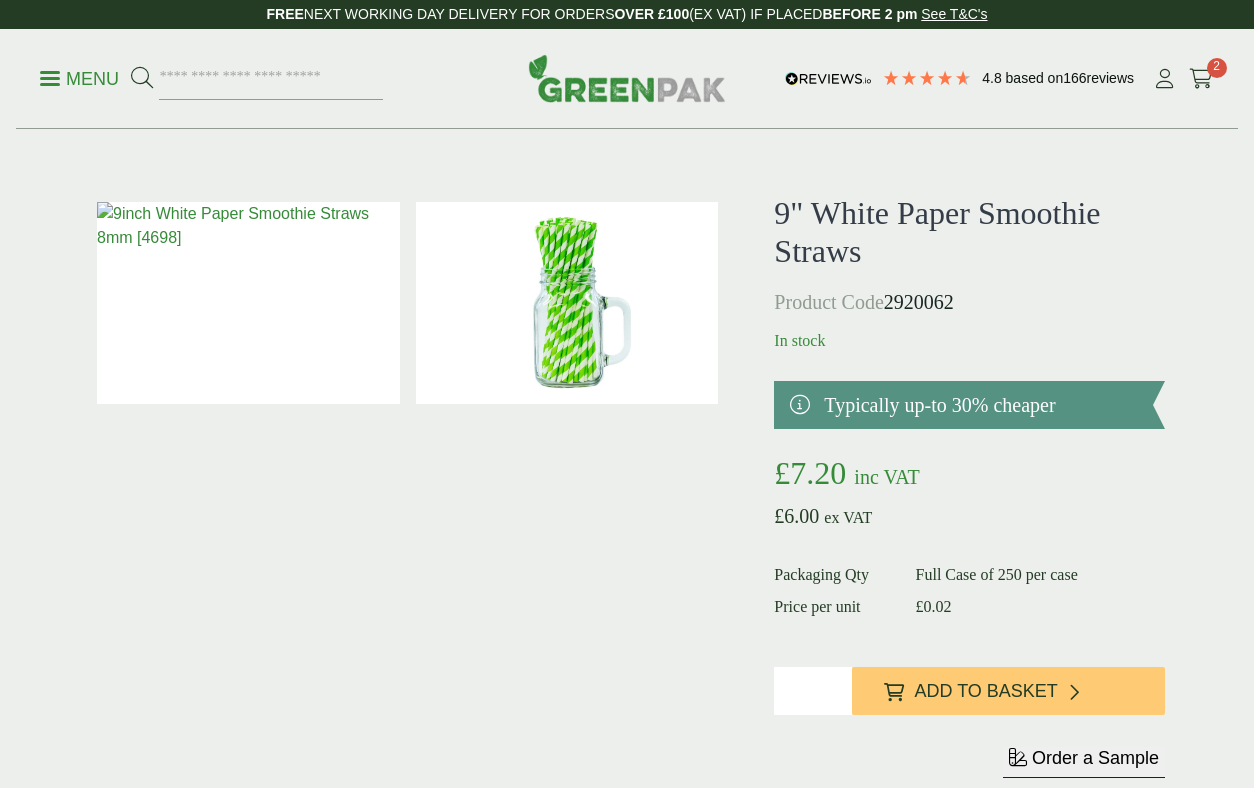 scroll, scrollTop: 0, scrollLeft: 0, axis: both 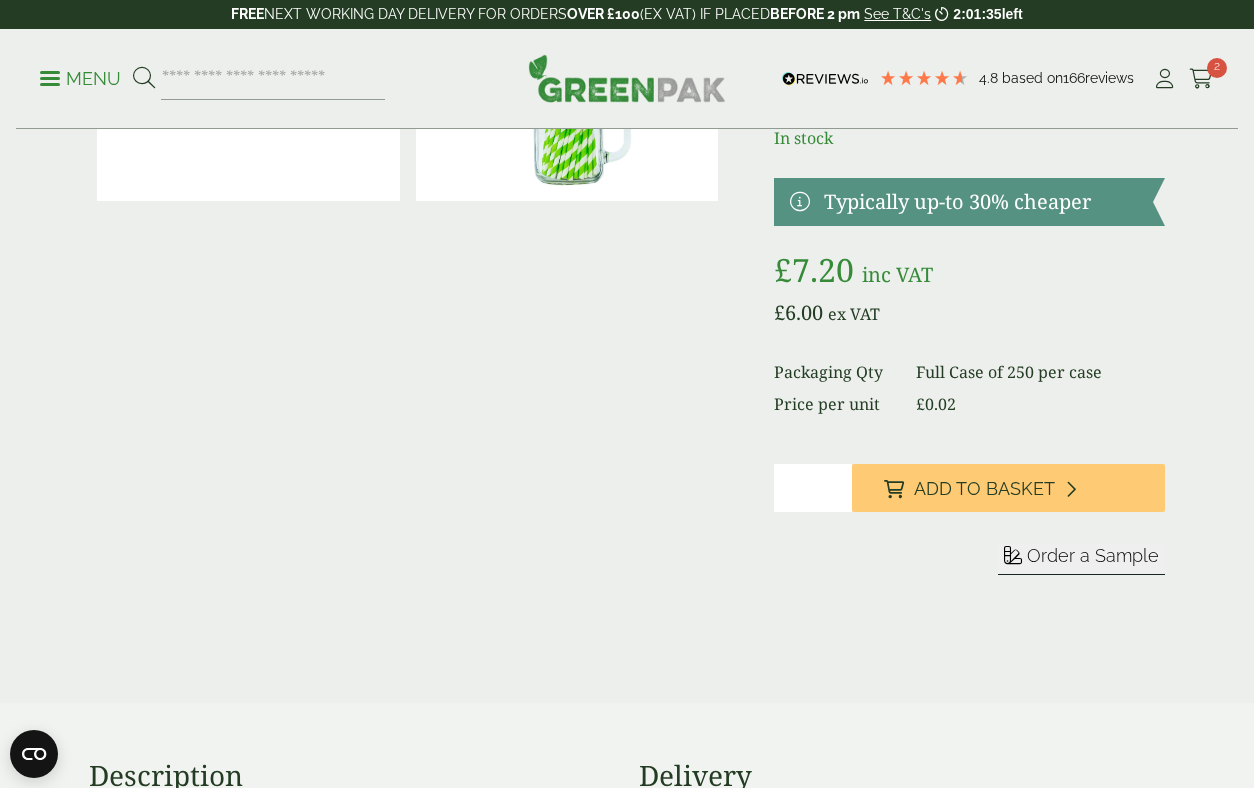 click on "*" at bounding box center (813, 488) 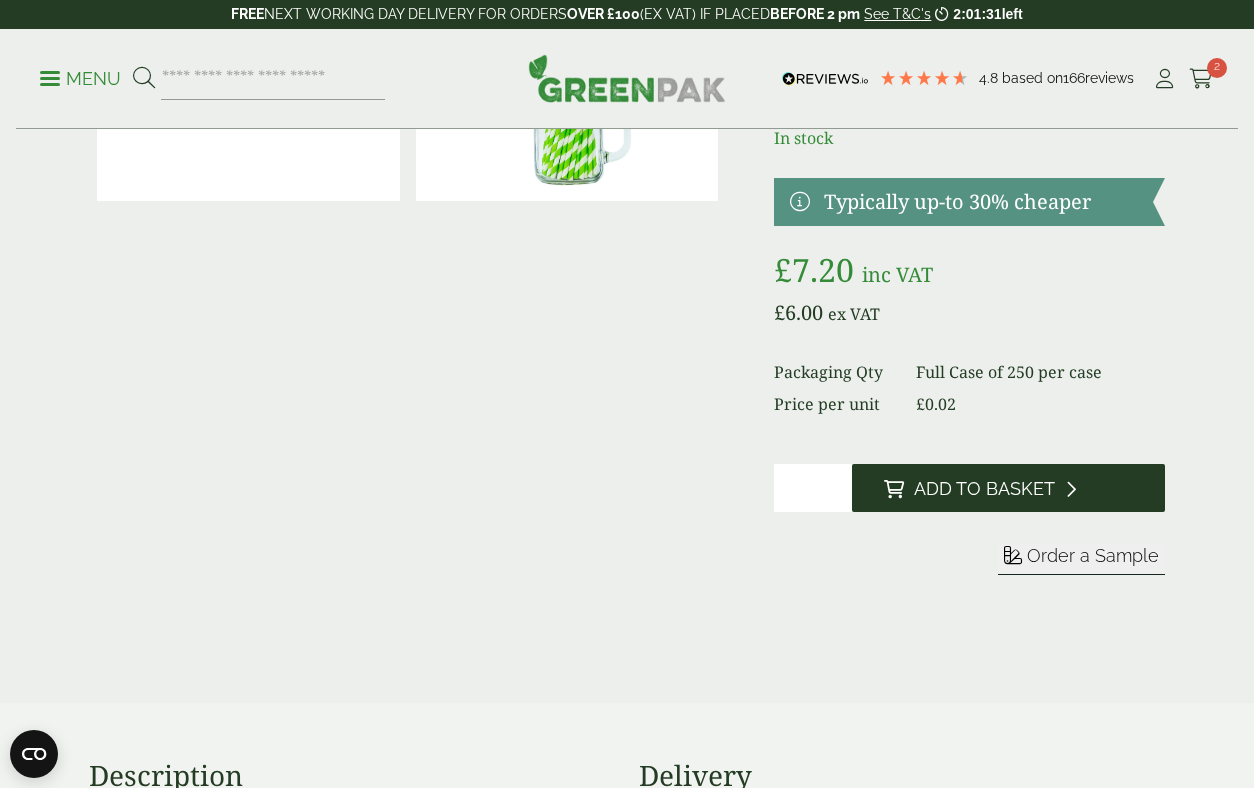 type on "*" 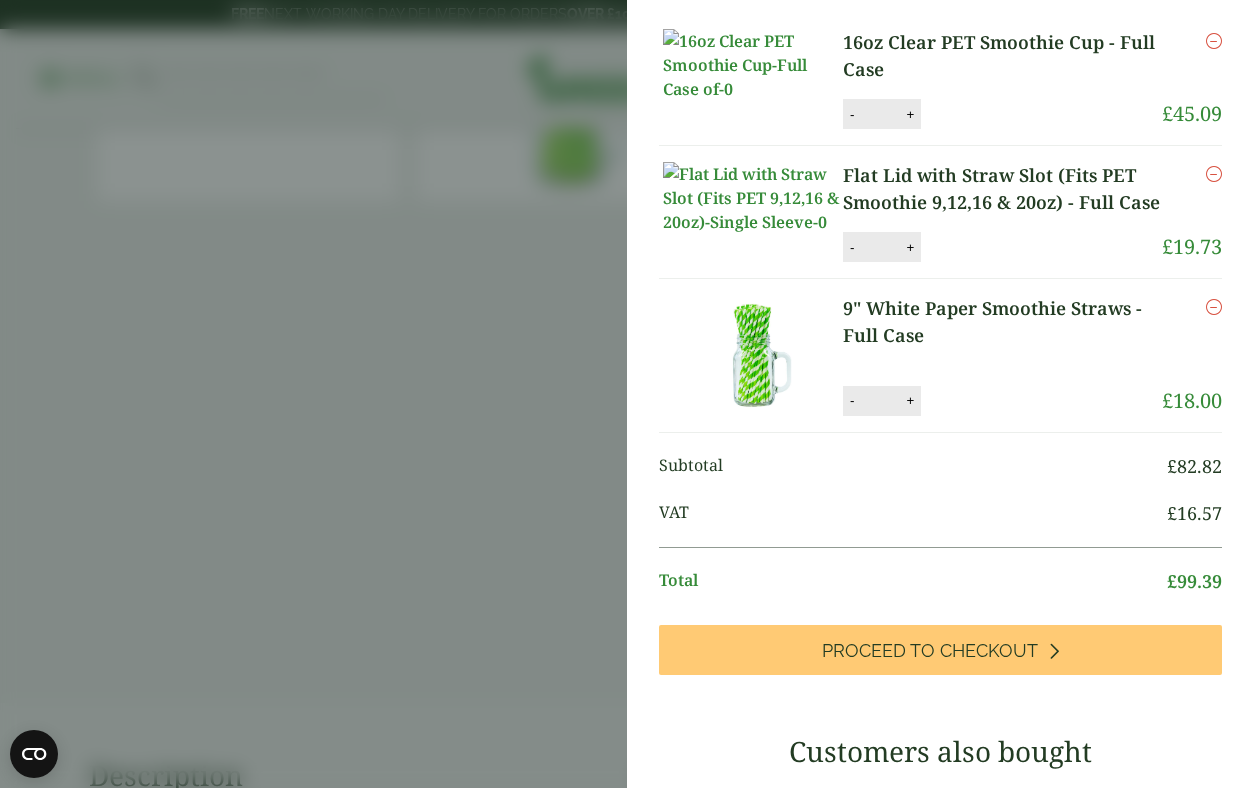 scroll, scrollTop: 173, scrollLeft: 0, axis: vertical 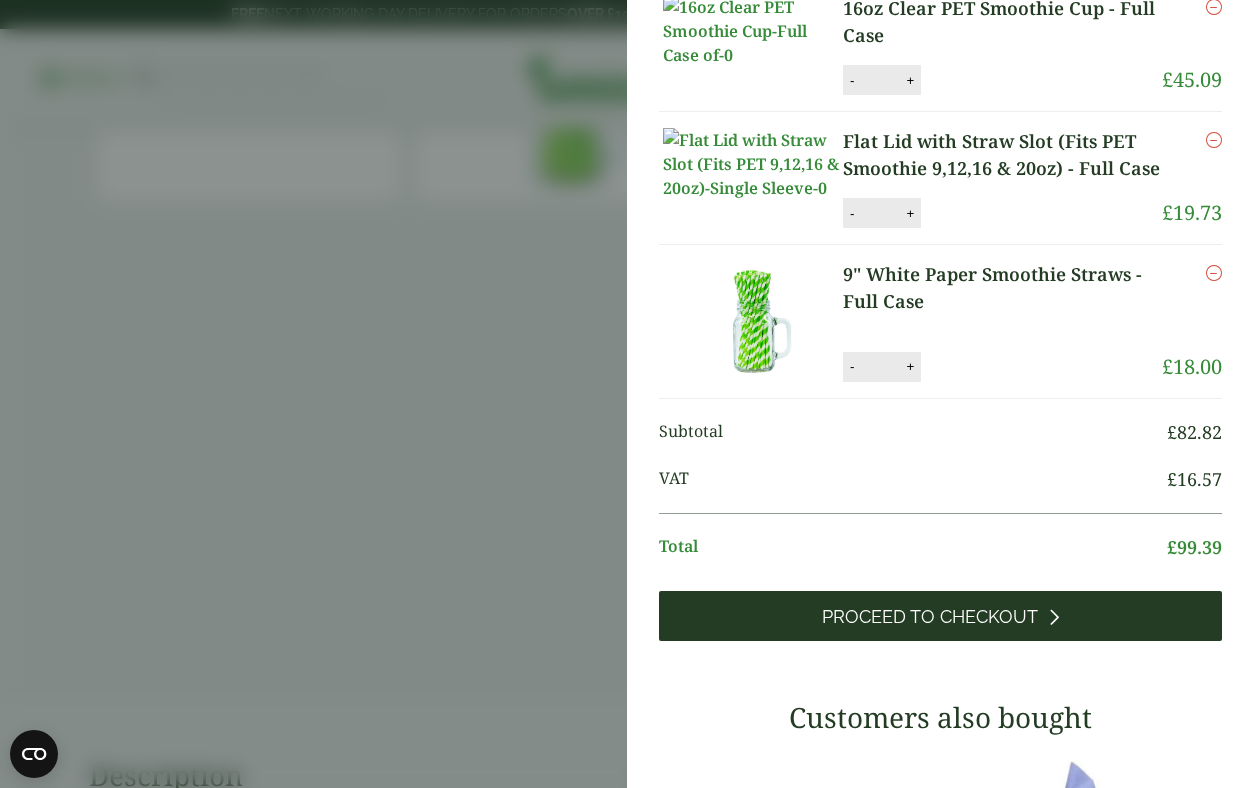 click on "Proceed to Checkout" at bounding box center [940, 616] 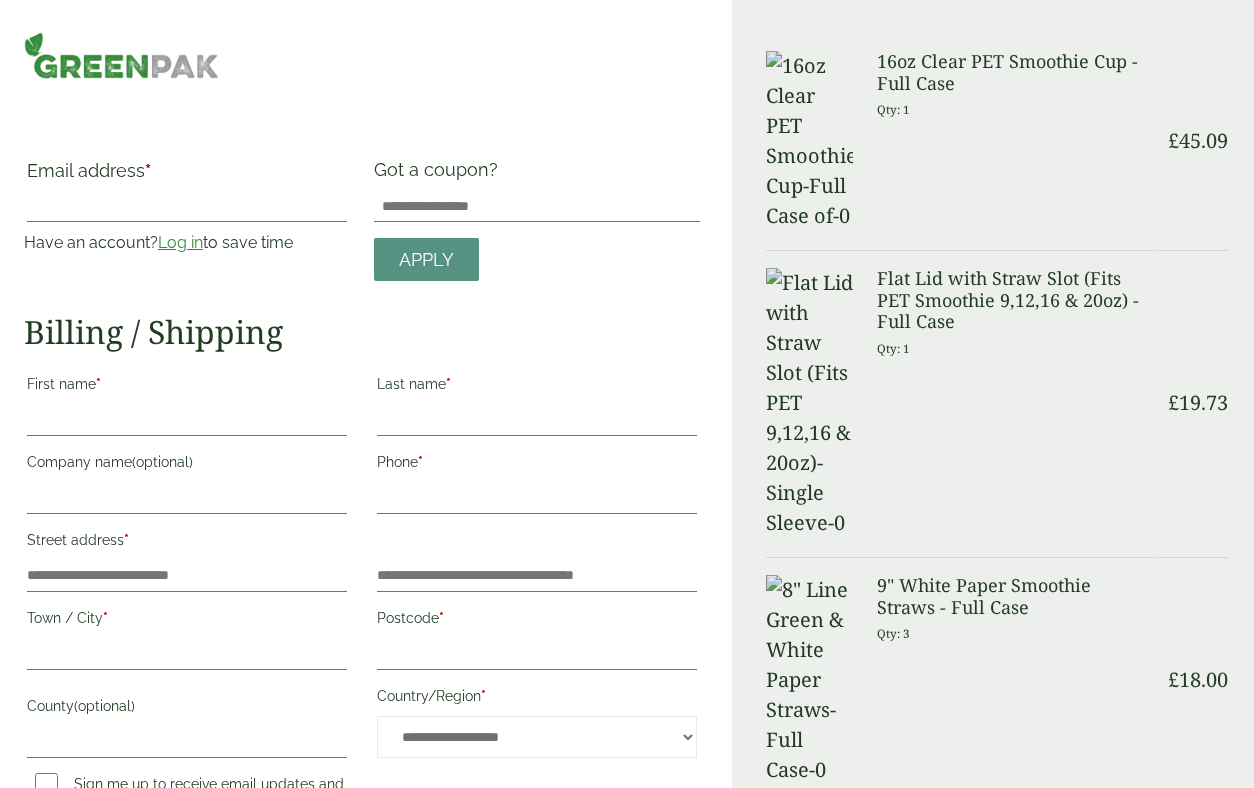 scroll, scrollTop: 0, scrollLeft: 0, axis: both 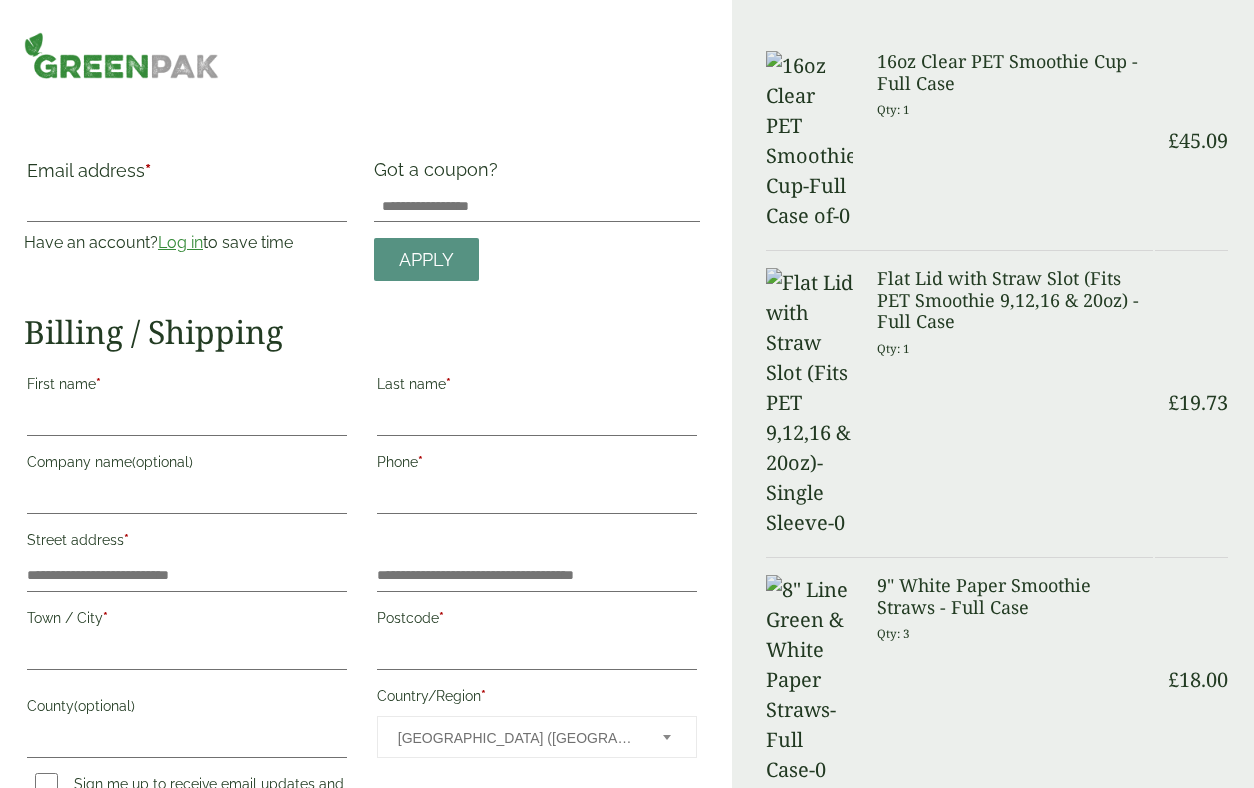 click on "First name  *" at bounding box center (187, 387) 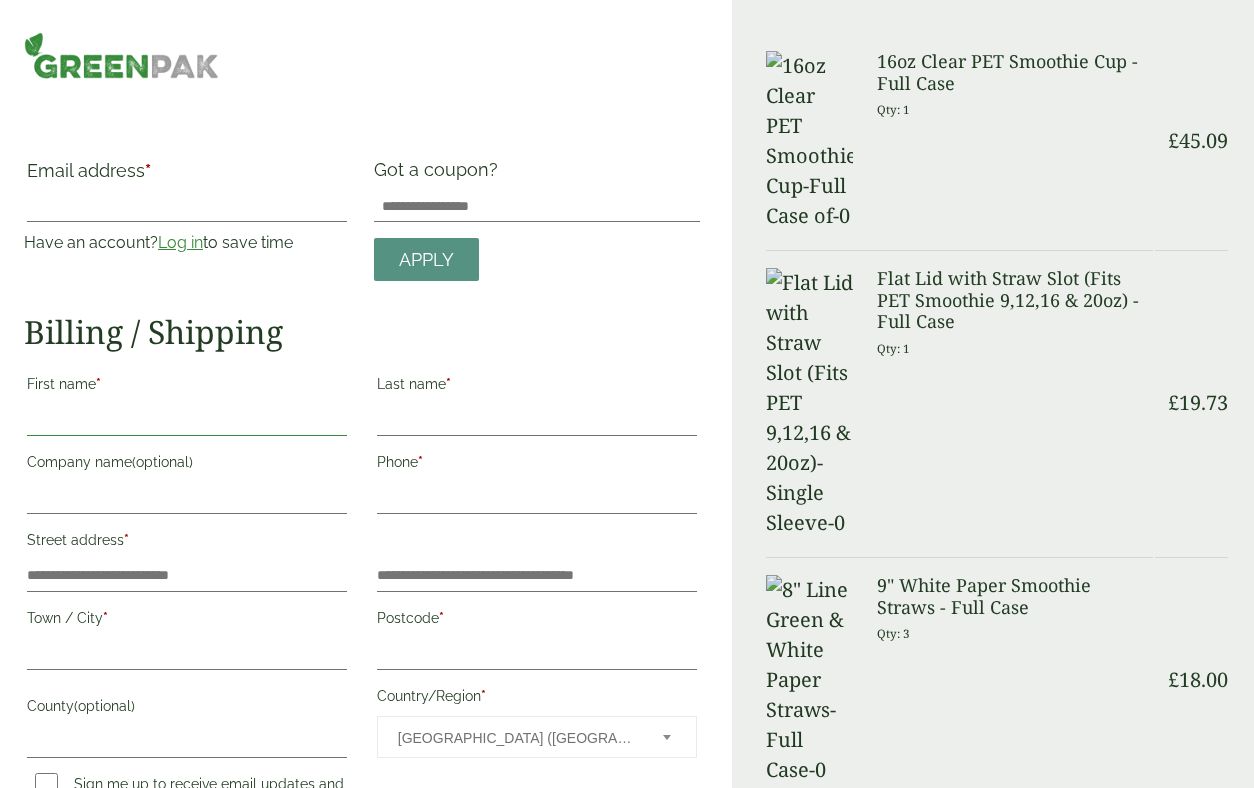 click on "First name  *" at bounding box center [187, 420] 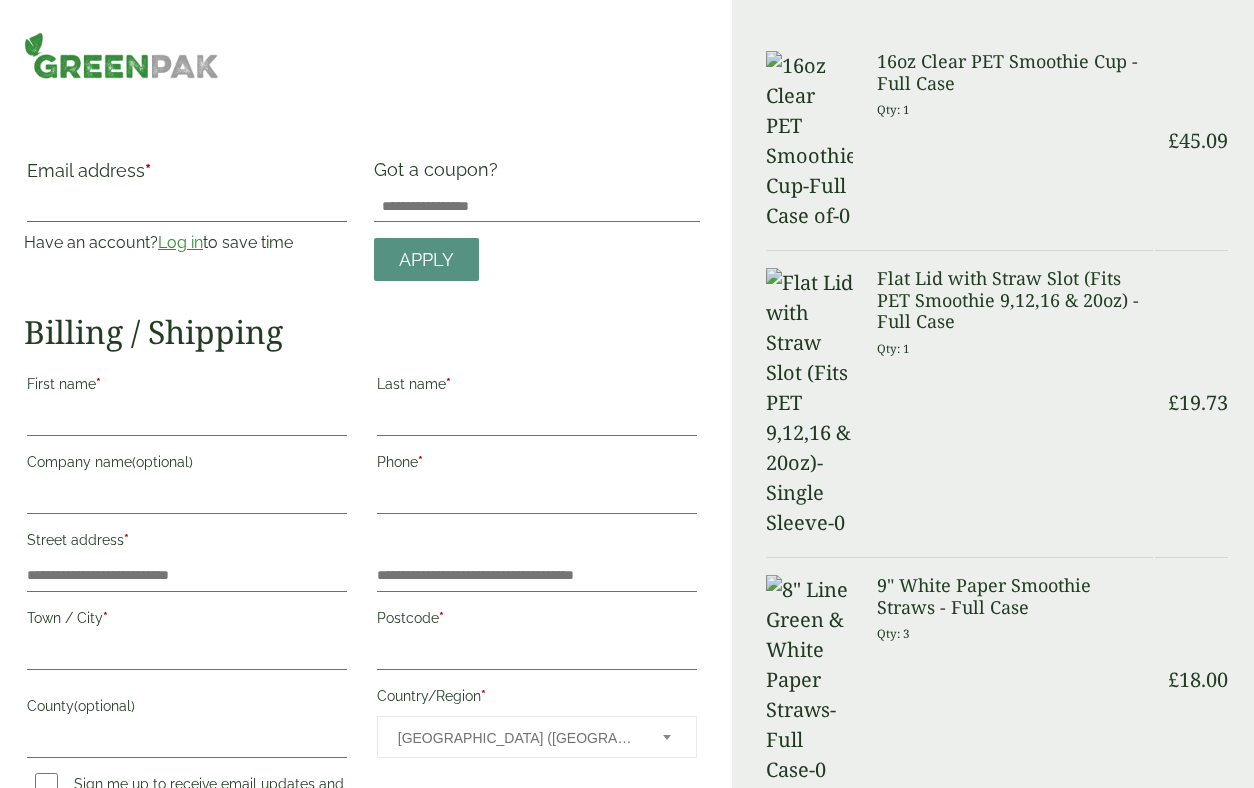click on "Email address  *" at bounding box center [187, 206] 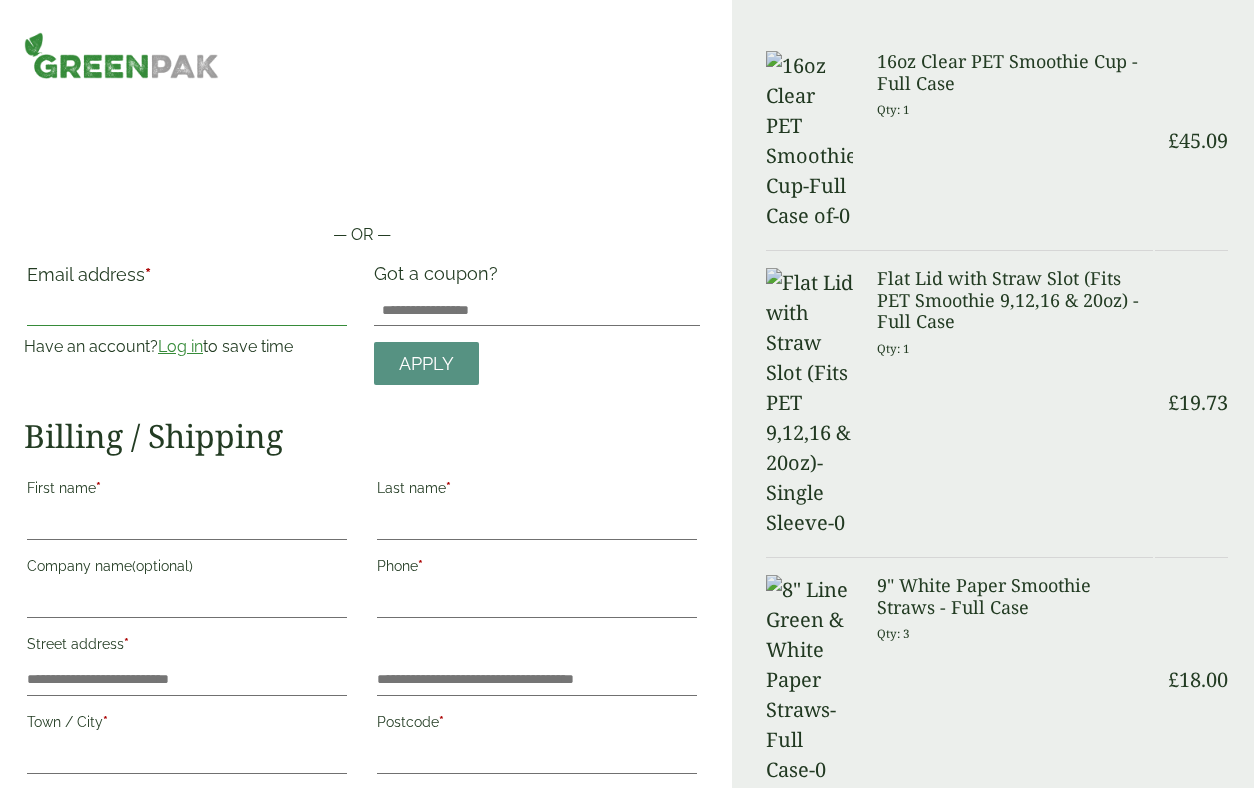 type on "**********" 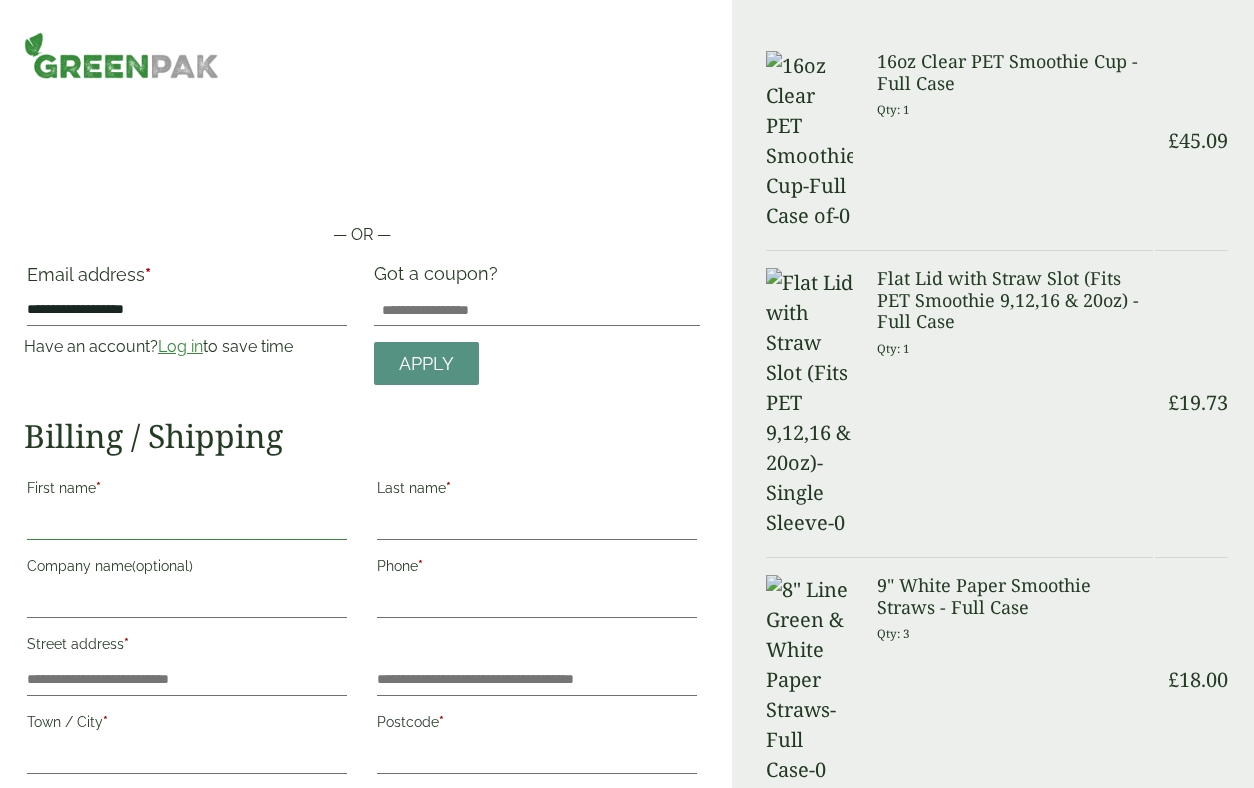 type on "*******" 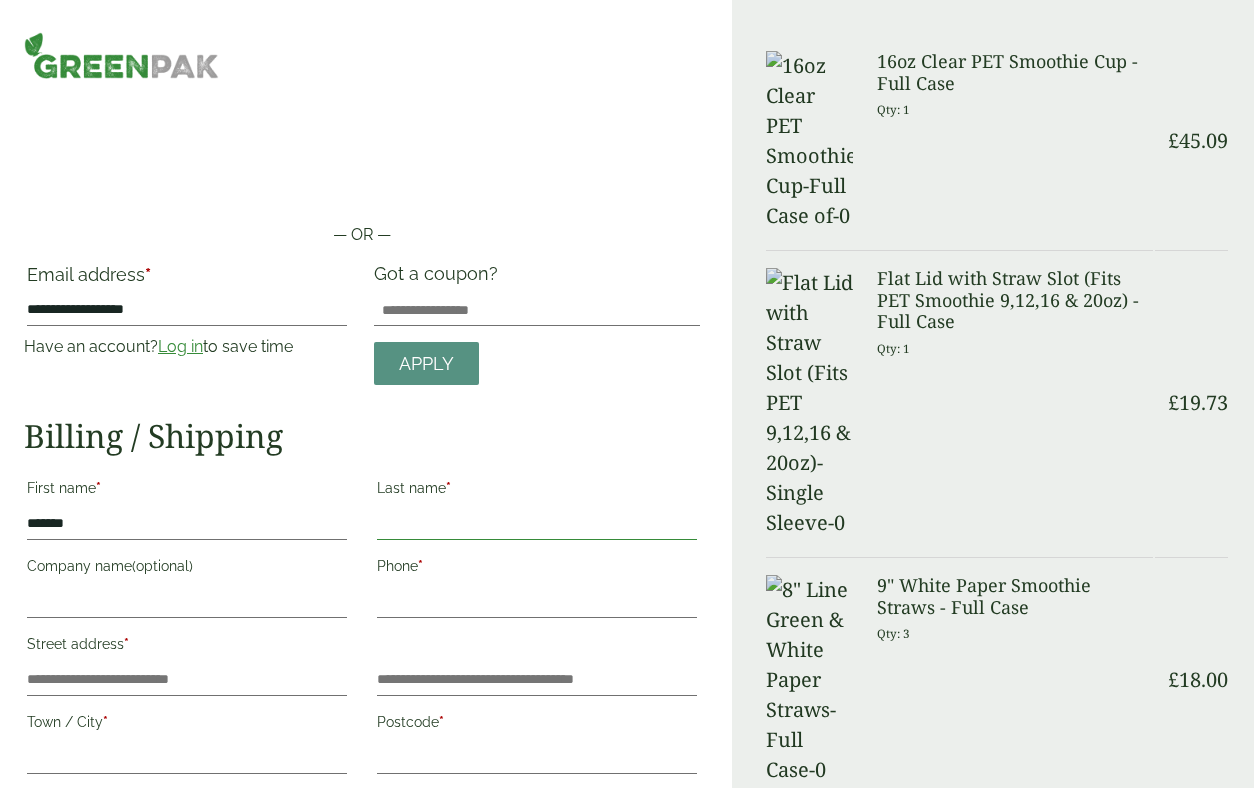 type on "*******" 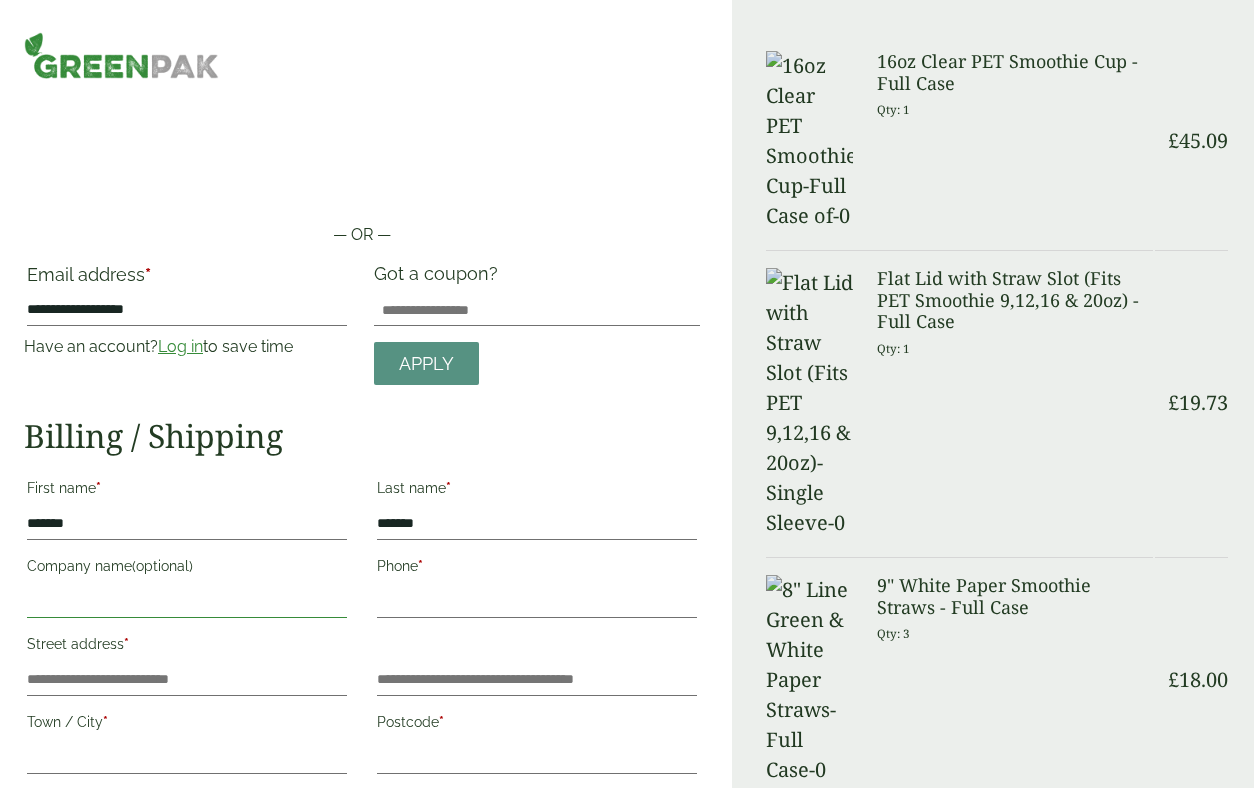 type on "********" 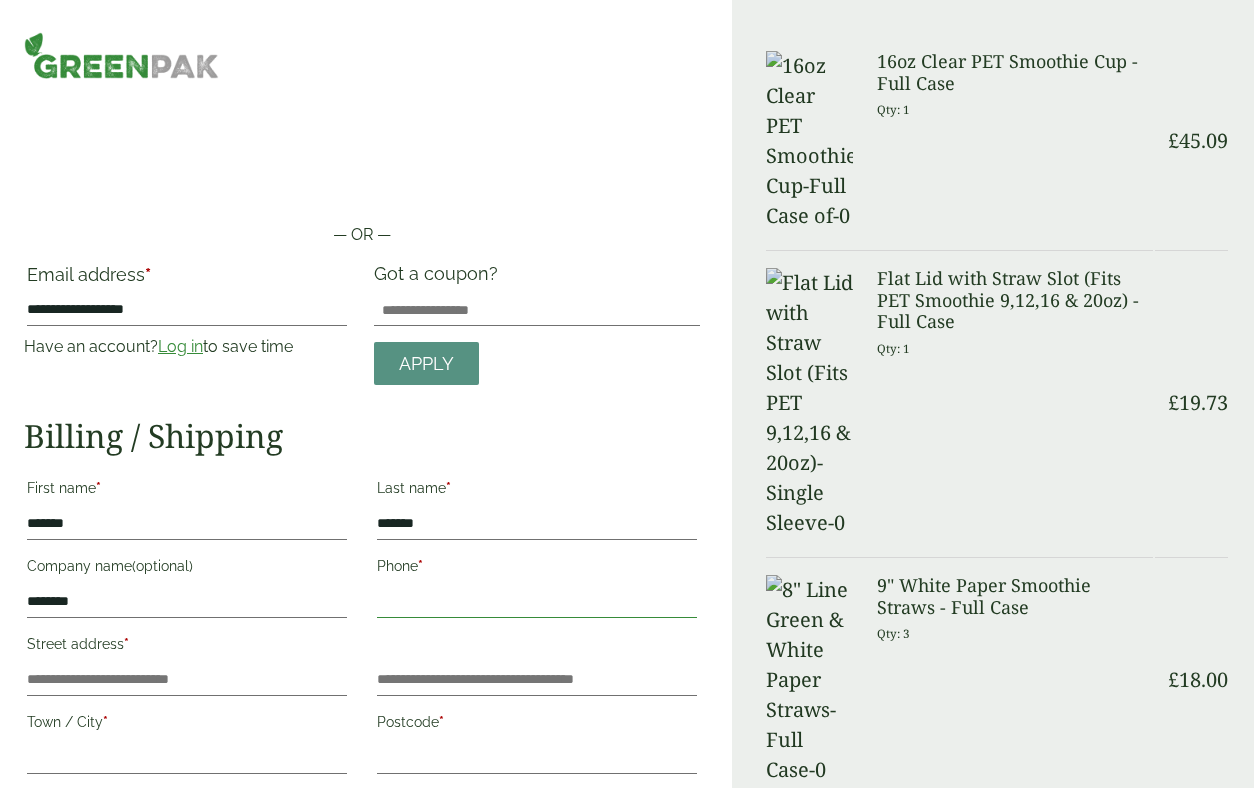 type on "**********" 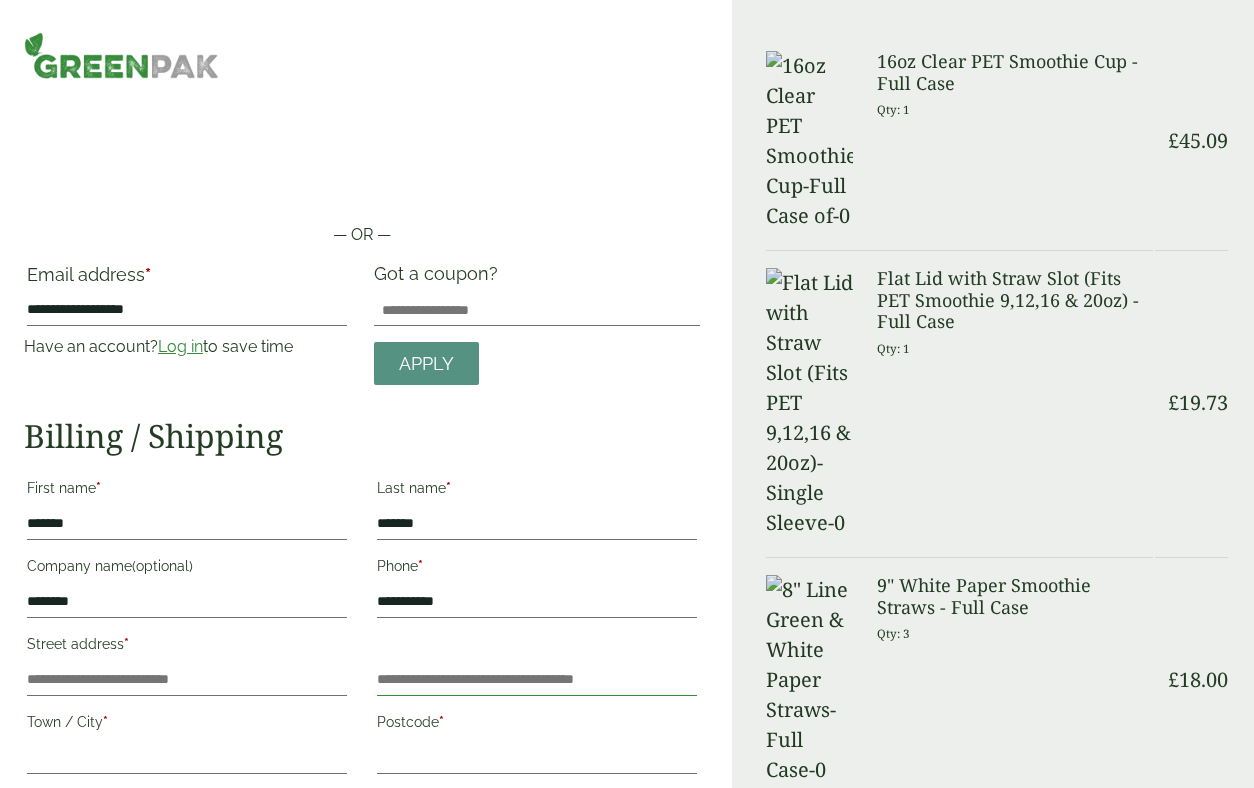 type on "**********" 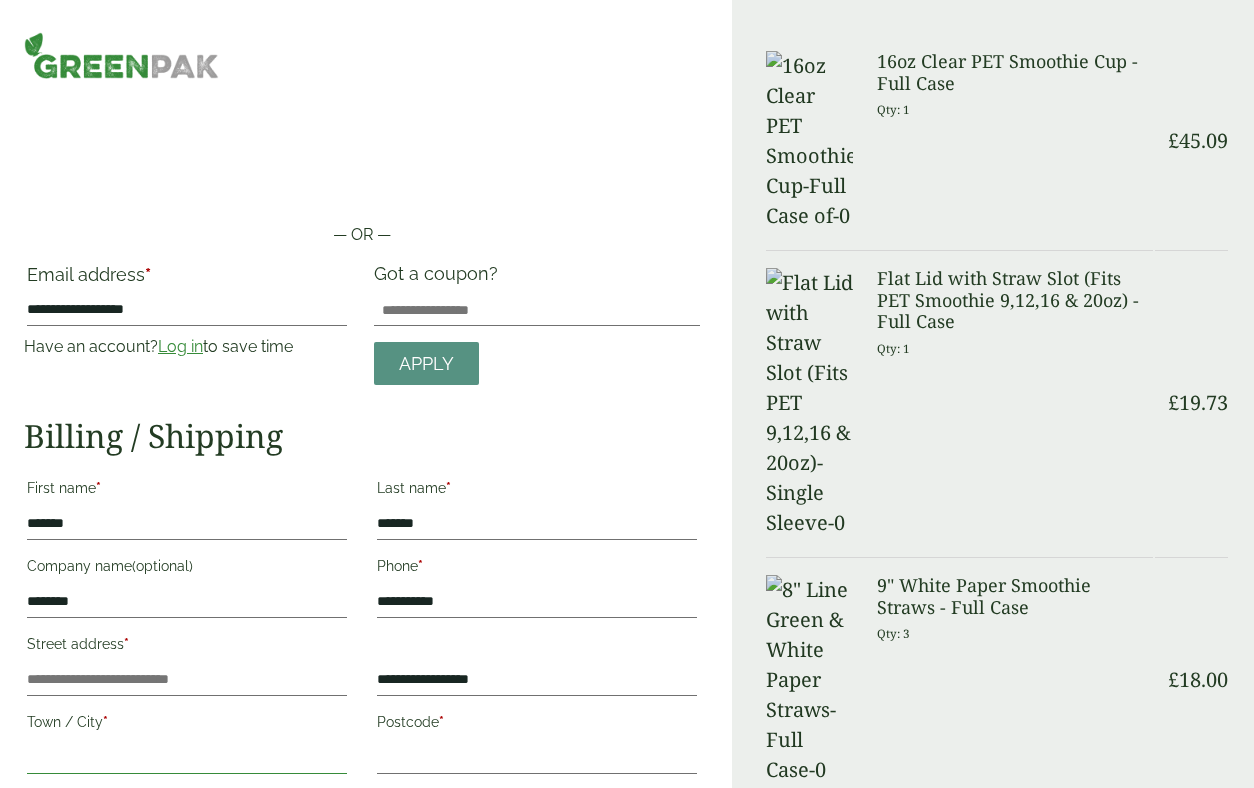 type on "******" 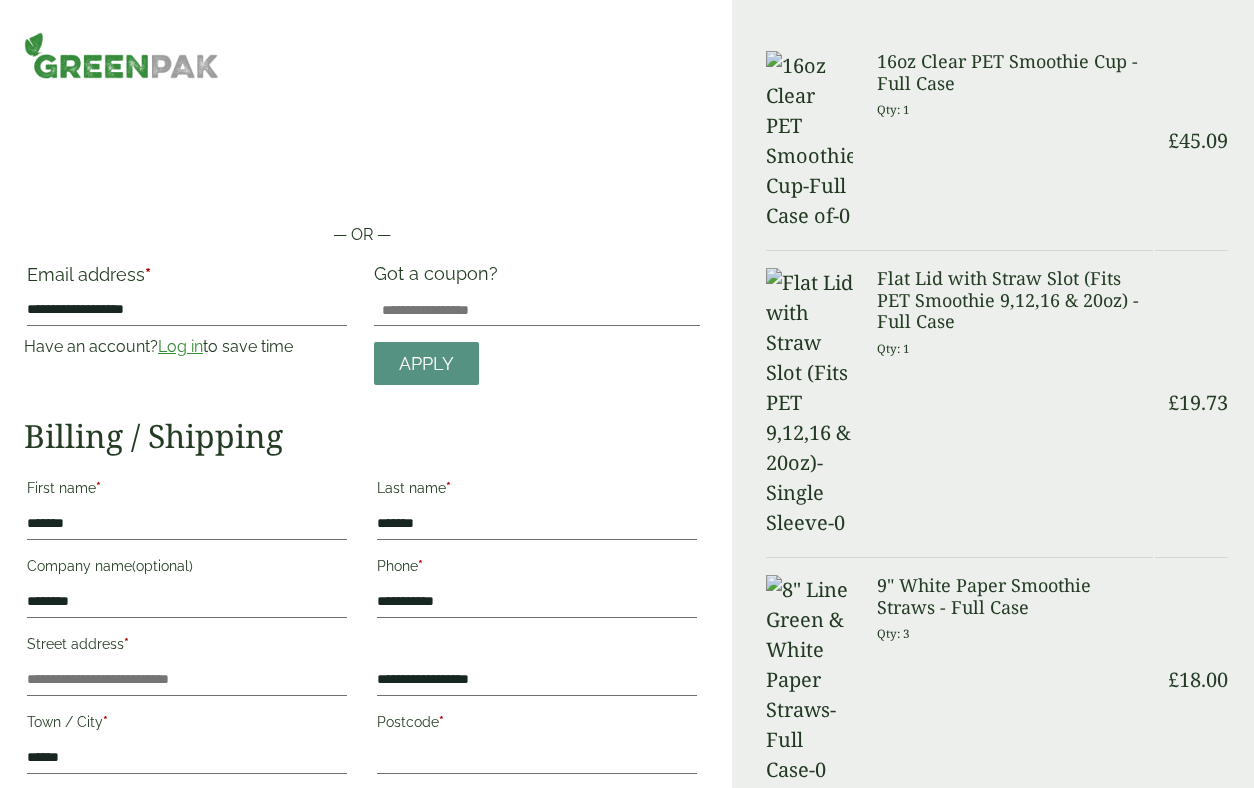 type on "******" 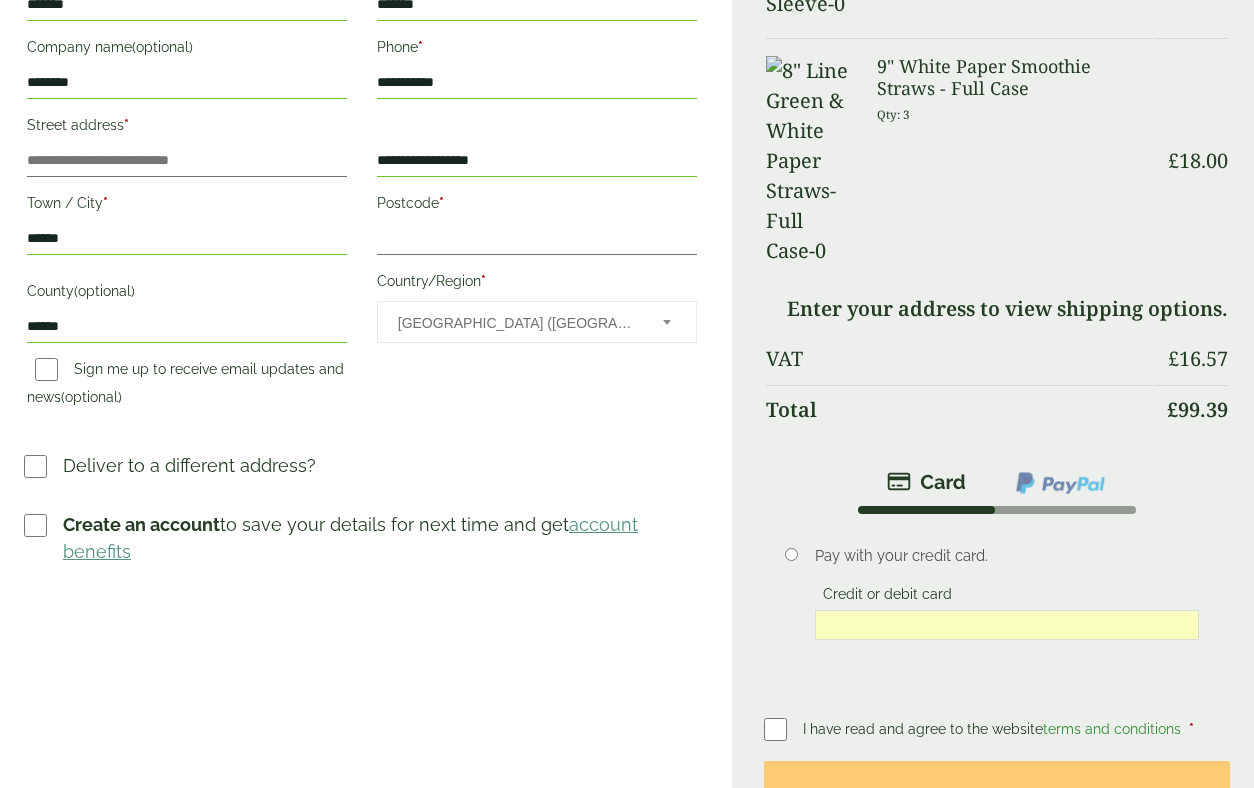 scroll, scrollTop: 676, scrollLeft: 0, axis: vertical 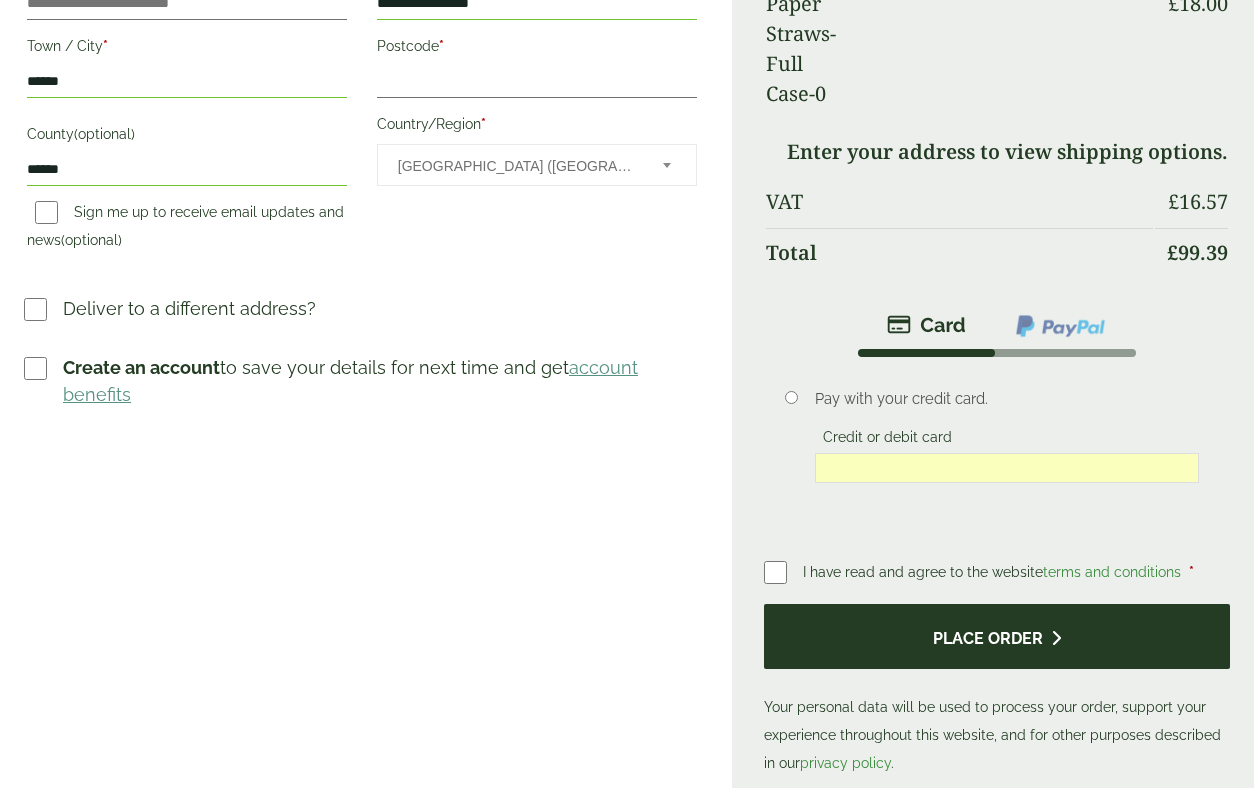 click on "Place order" at bounding box center (997, 636) 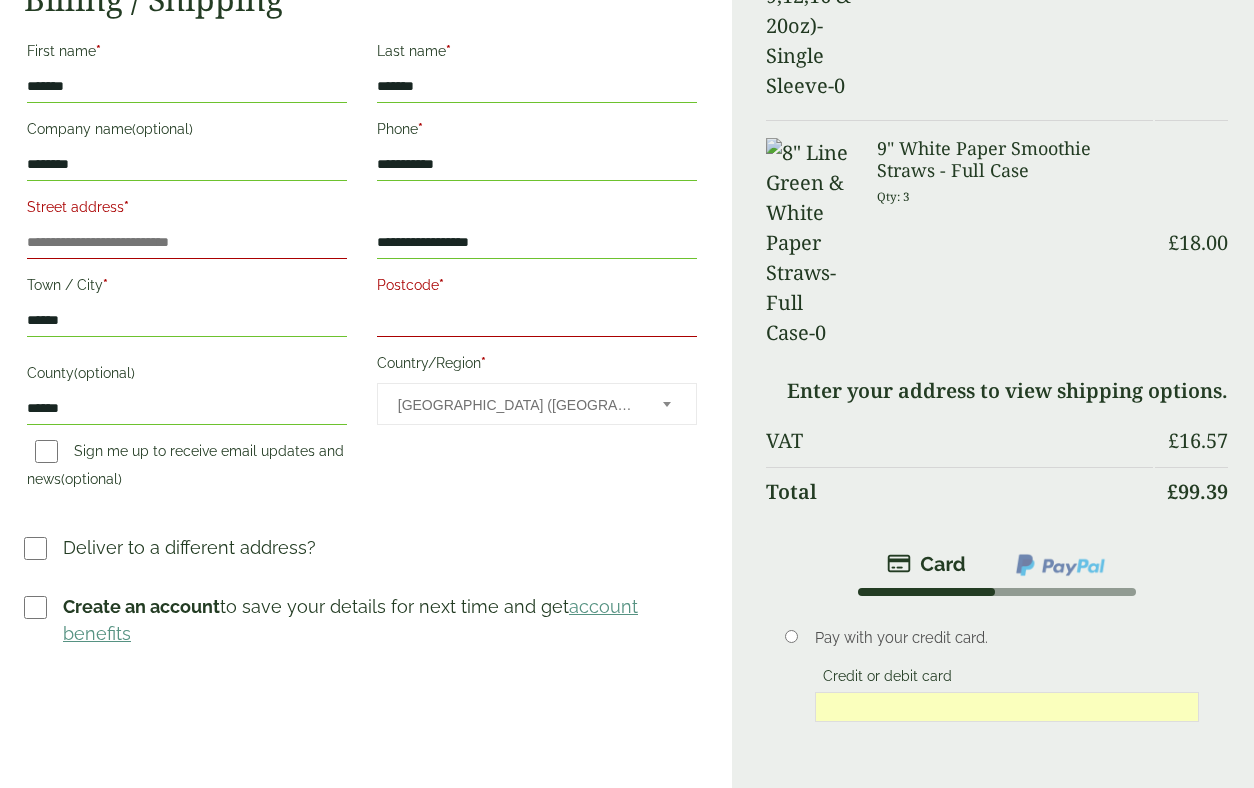 scroll, scrollTop: 669, scrollLeft: 0, axis: vertical 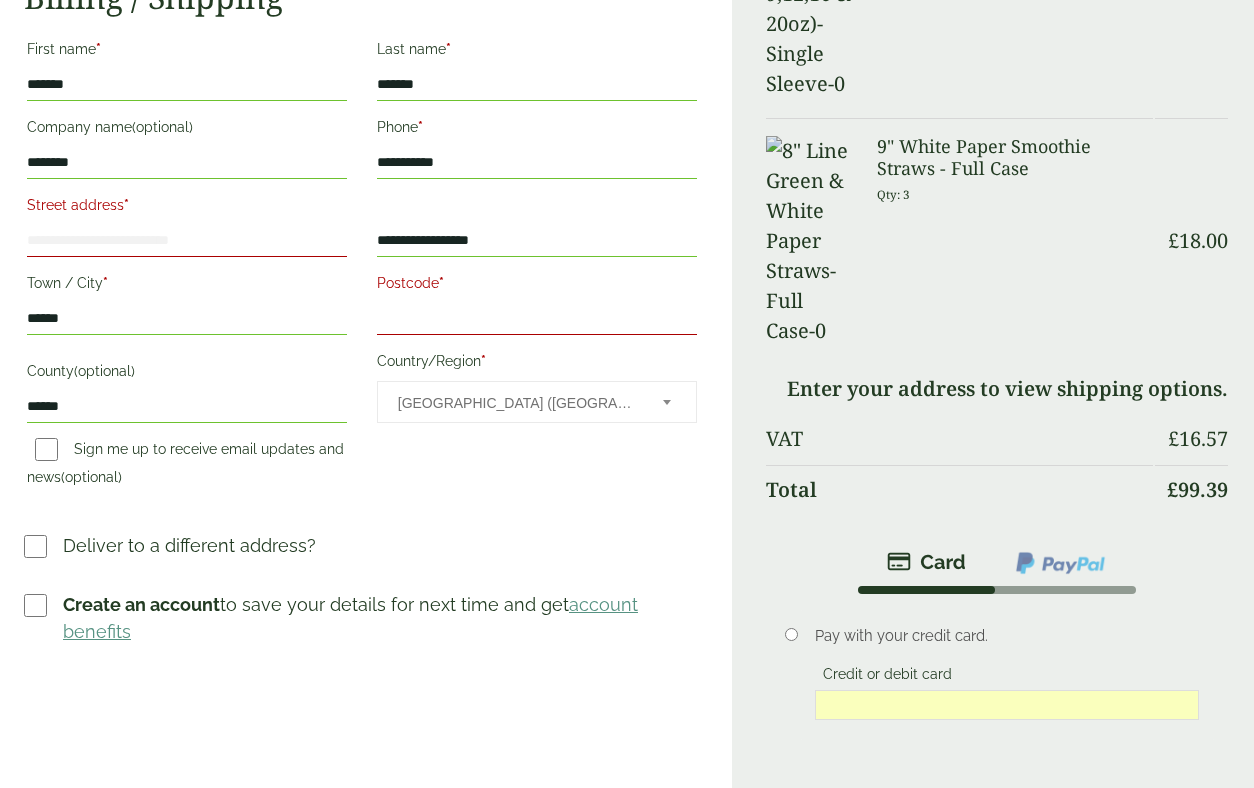 click on "Street address  *" at bounding box center (187, 241) 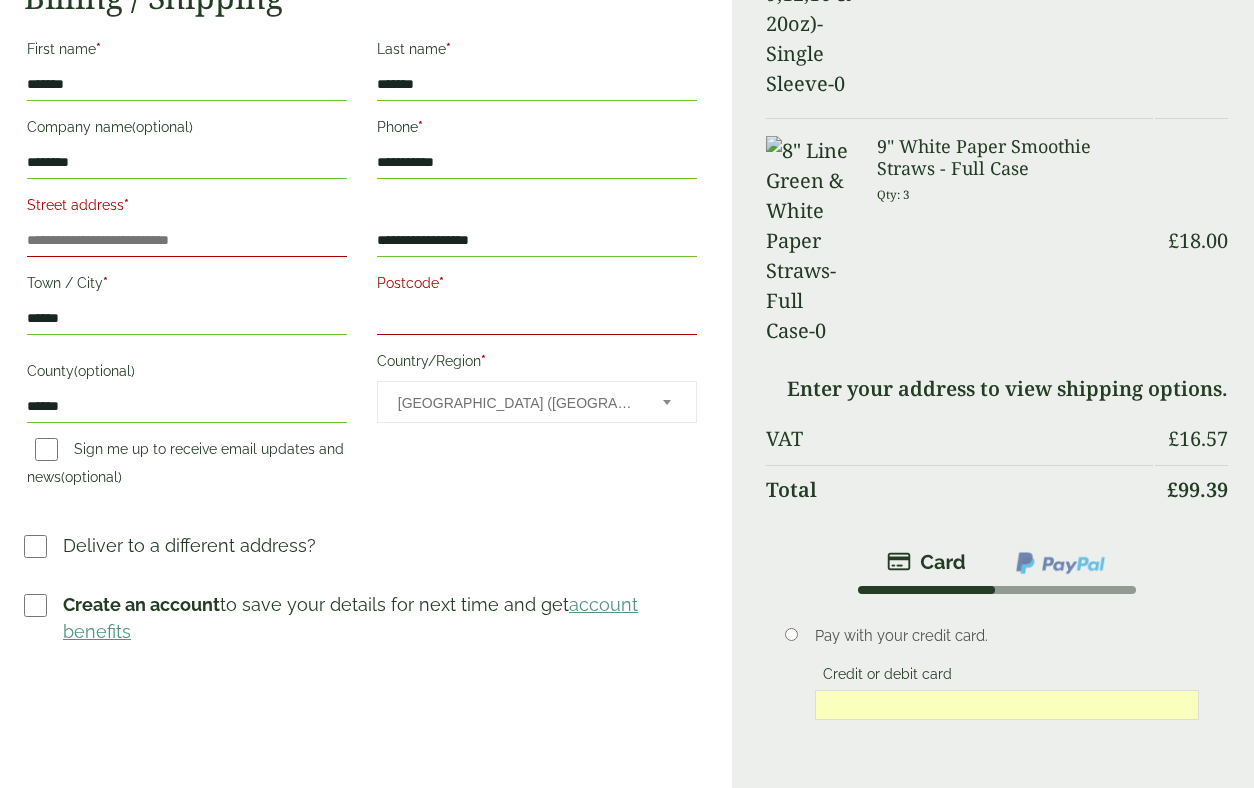 click on "********" at bounding box center [187, 163] 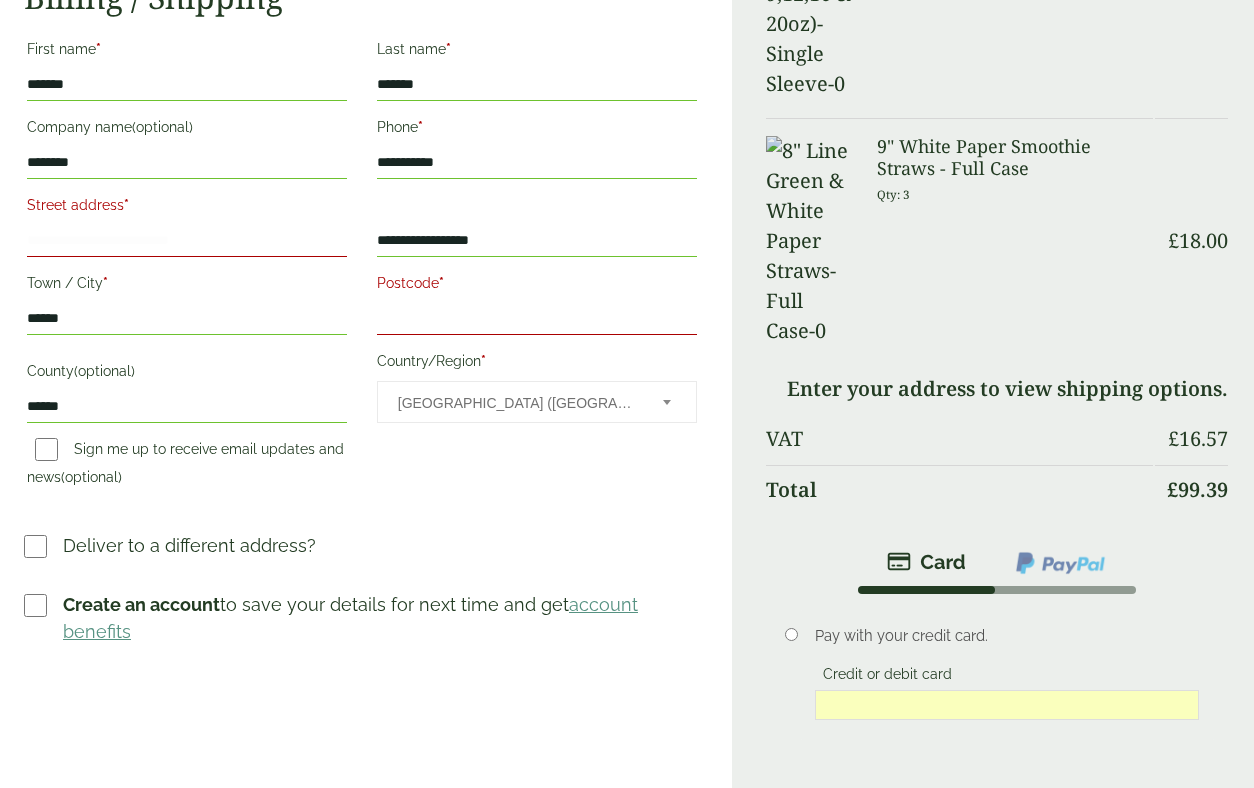 click on "Street address  *" at bounding box center (187, 241) 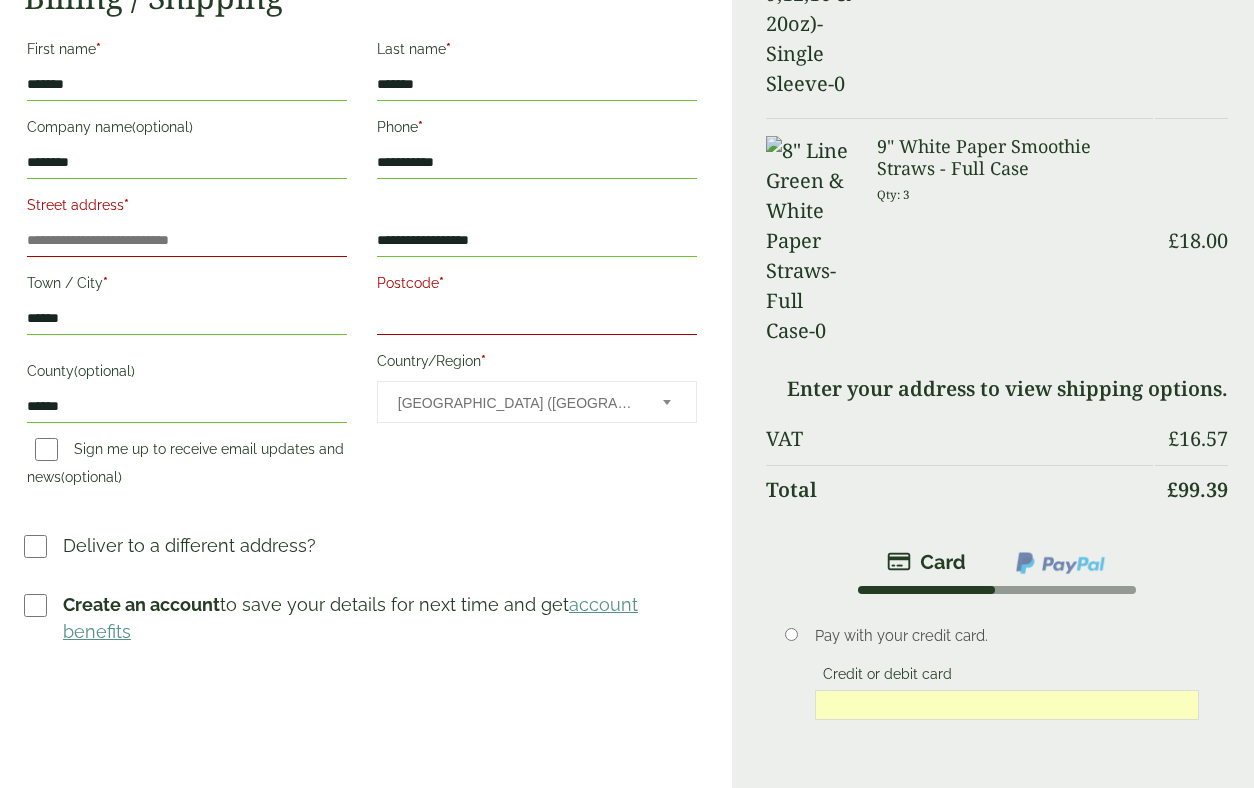 click on "********" at bounding box center (187, 163) 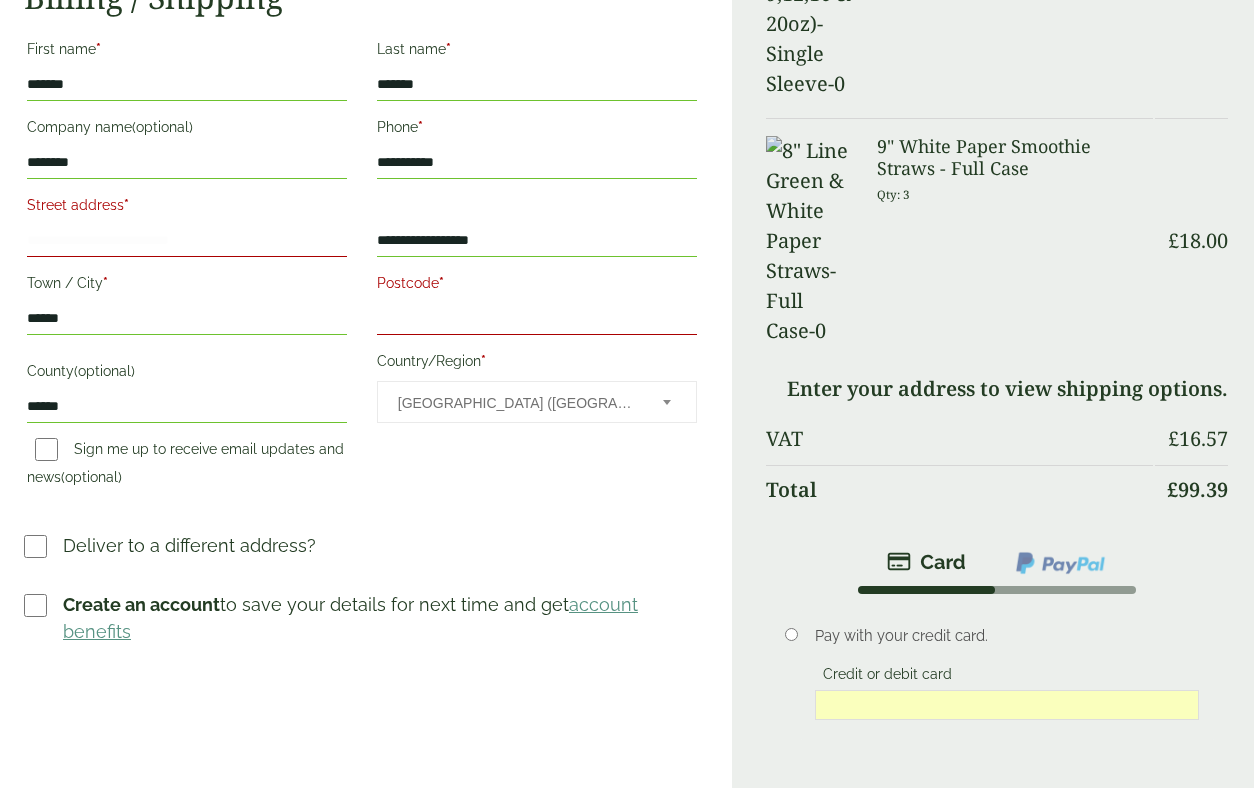 click on "Street address  *" at bounding box center [187, 241] 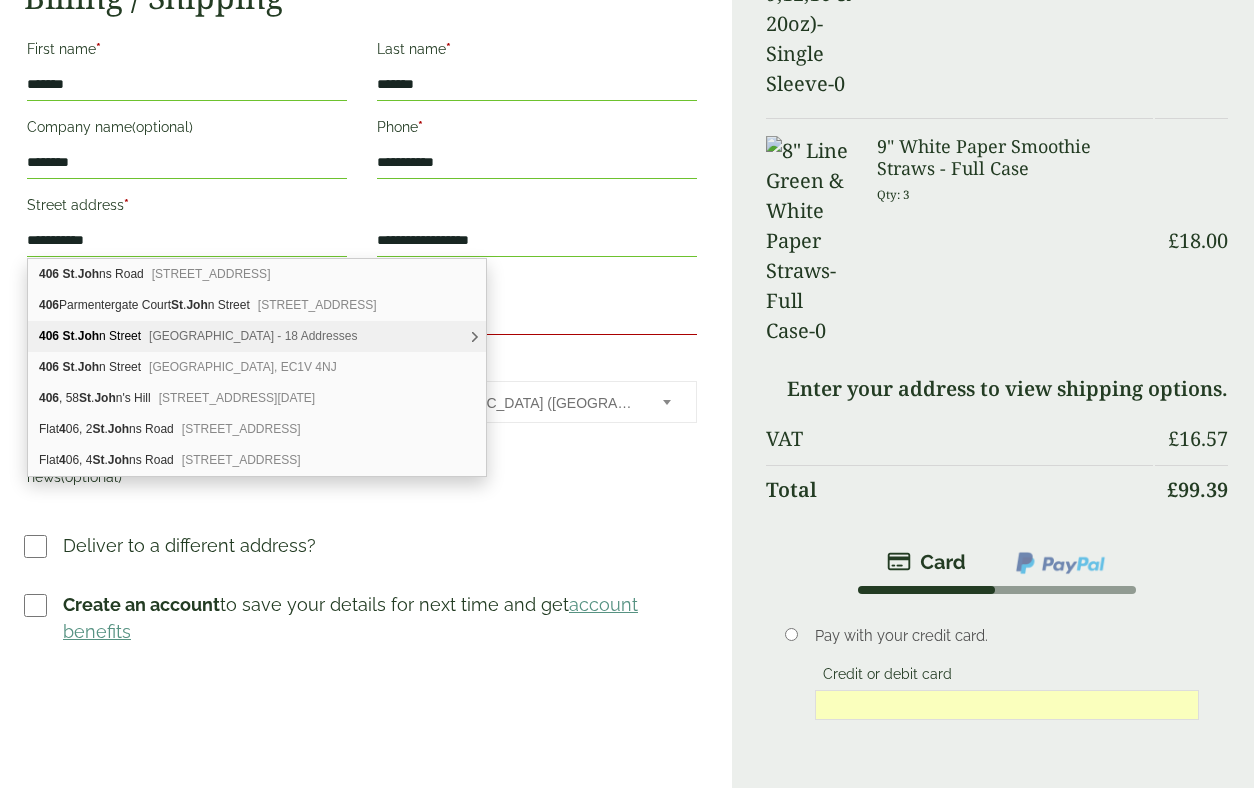click on "[STREET_ADDRESS] - 18 Addresses" at bounding box center (257, 336) 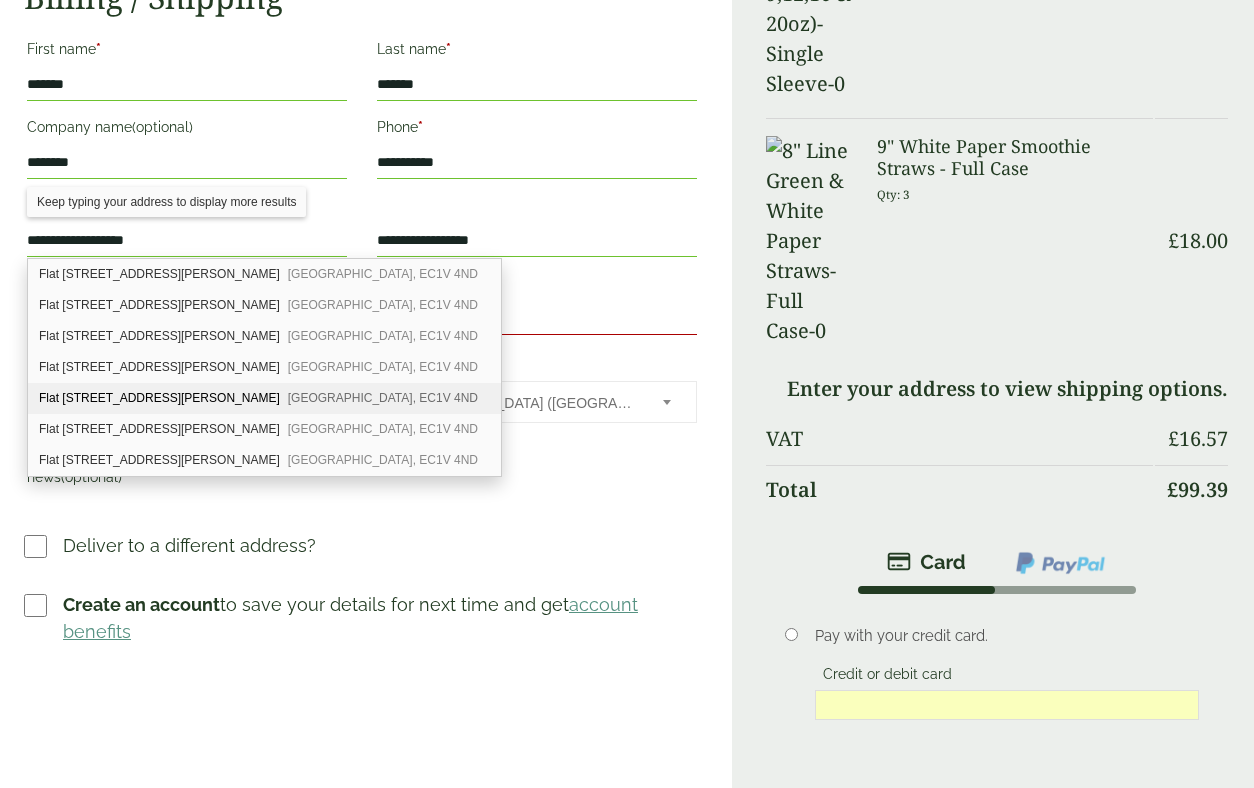 click on "Flat [STREET_ADDRESS][PERSON_NAME]" at bounding box center (264, 398) 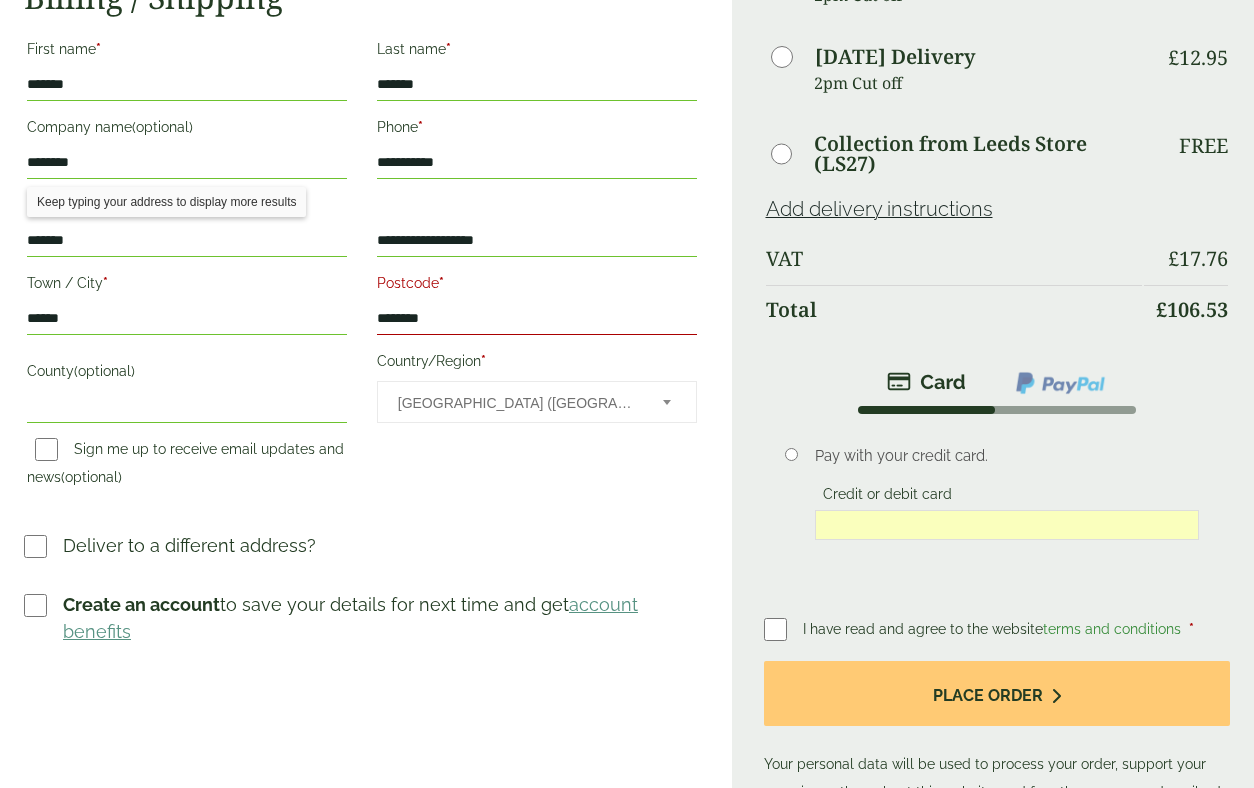 click on "*******" at bounding box center (187, 241) 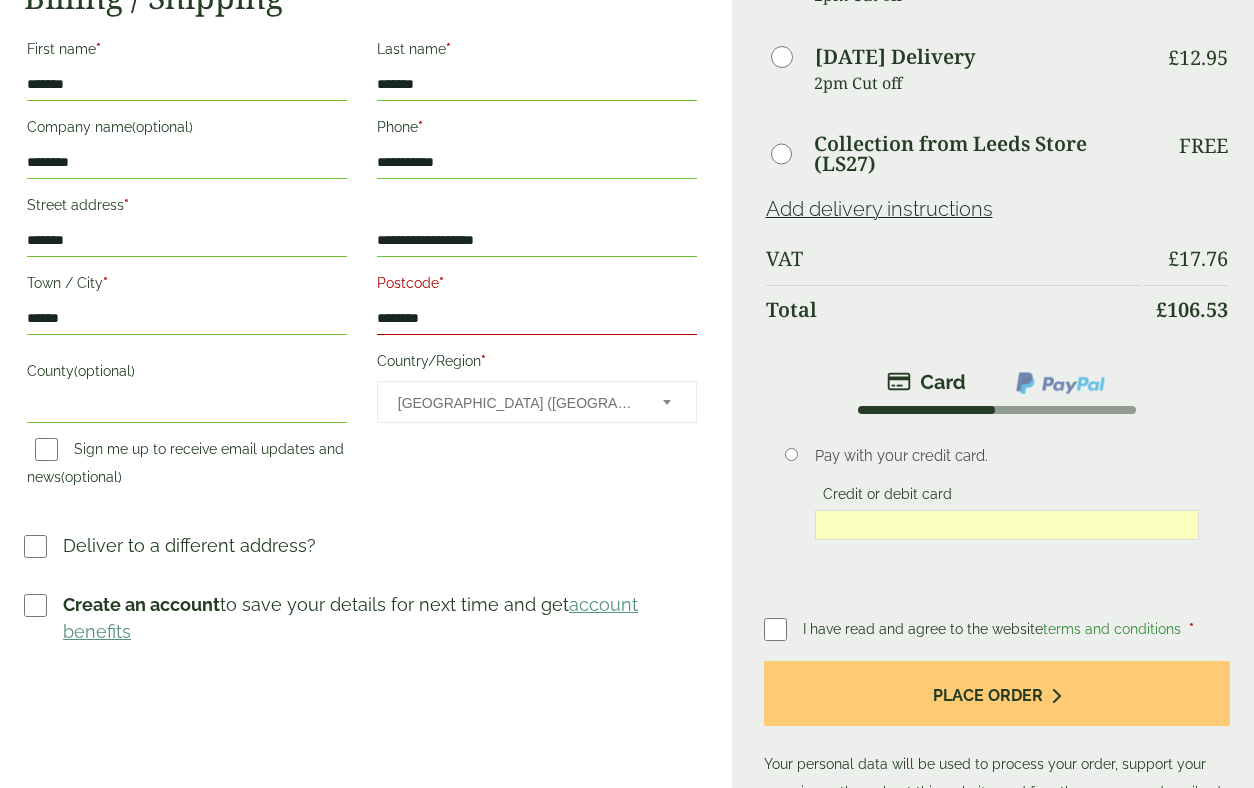 drag, startPoint x: 84, startPoint y: 246, endPoint x: 6, endPoint y: 243, distance: 78.05767 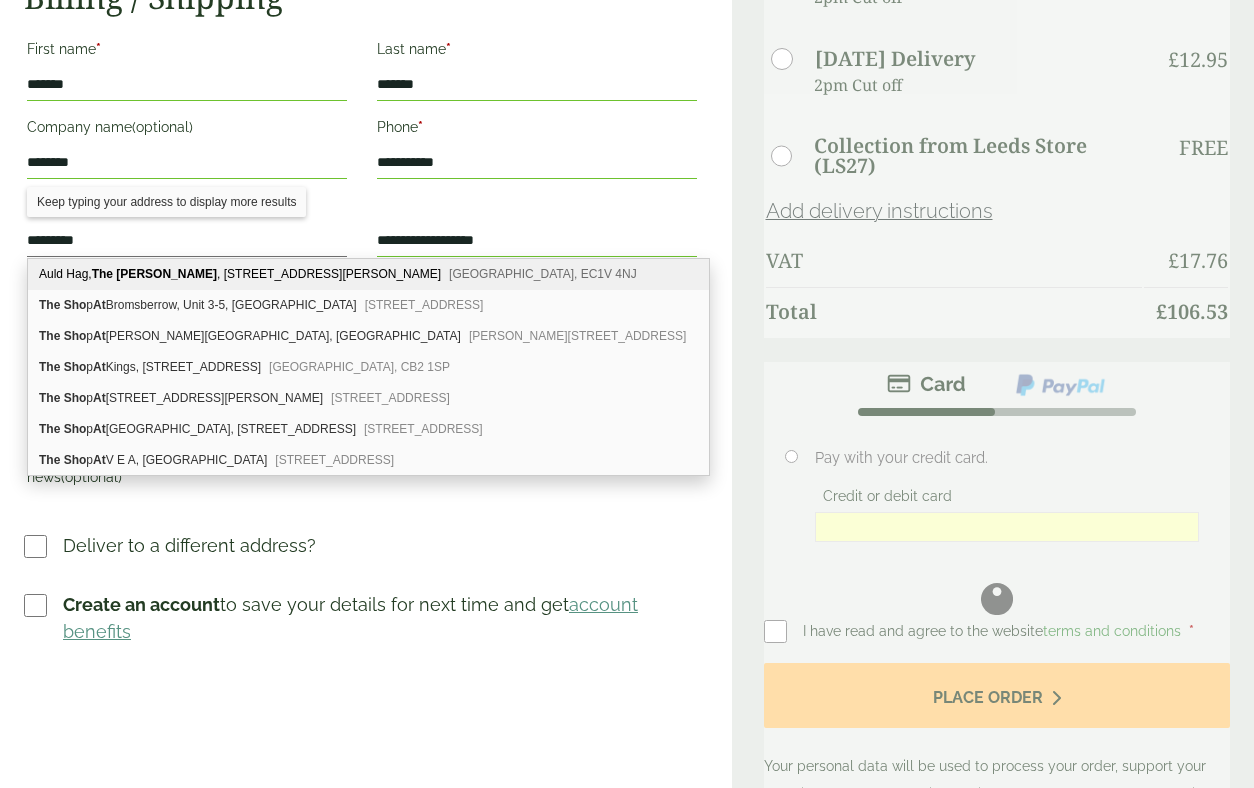 click on "[PERSON_NAME][STREET_ADDRESS][PERSON_NAME][PERSON_NAME]" at bounding box center (368, 274) 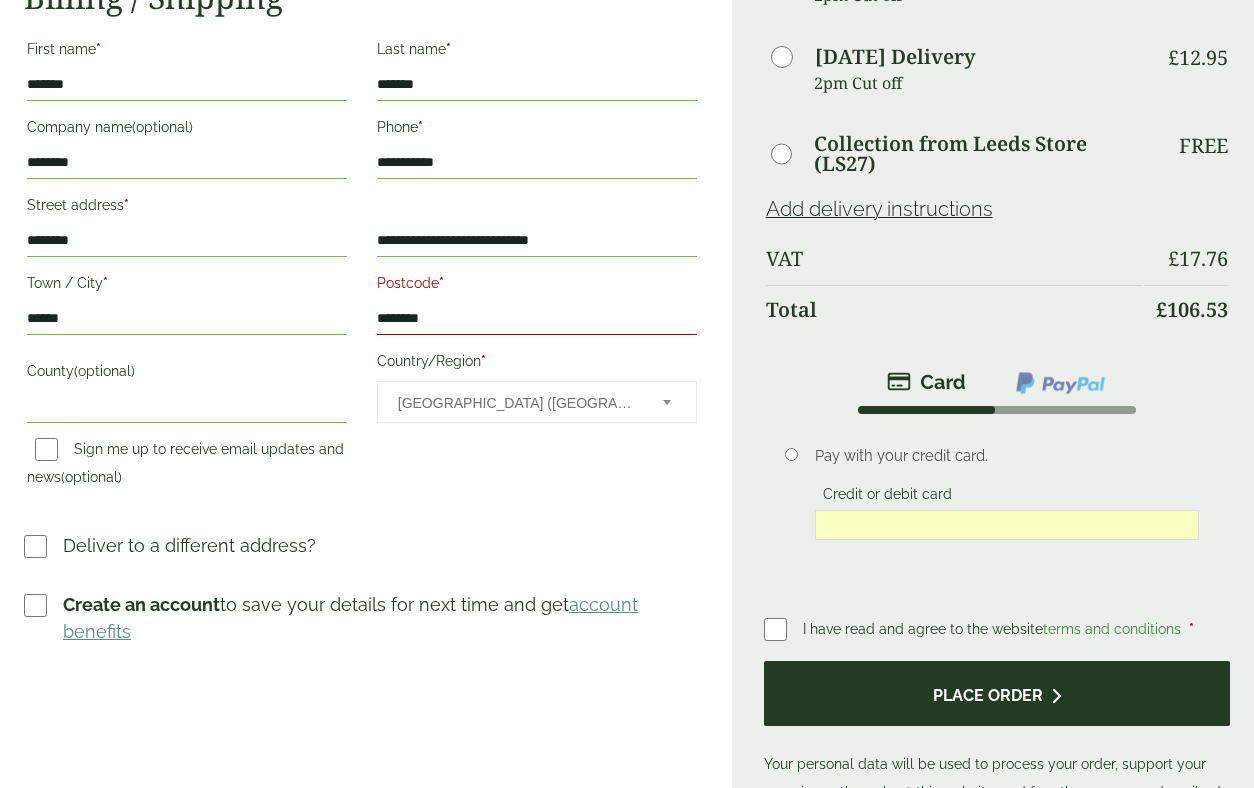 click on "Place order" at bounding box center (997, 693) 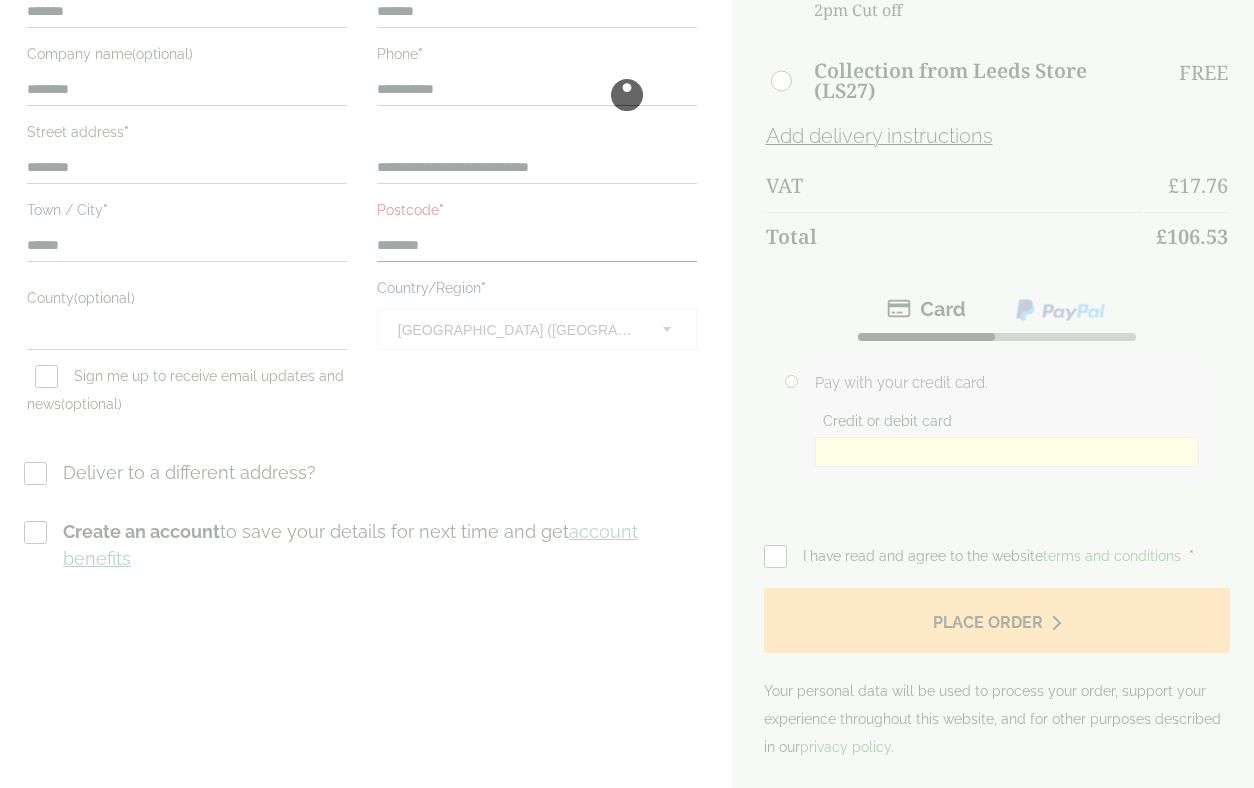 scroll, scrollTop: 748, scrollLeft: 0, axis: vertical 